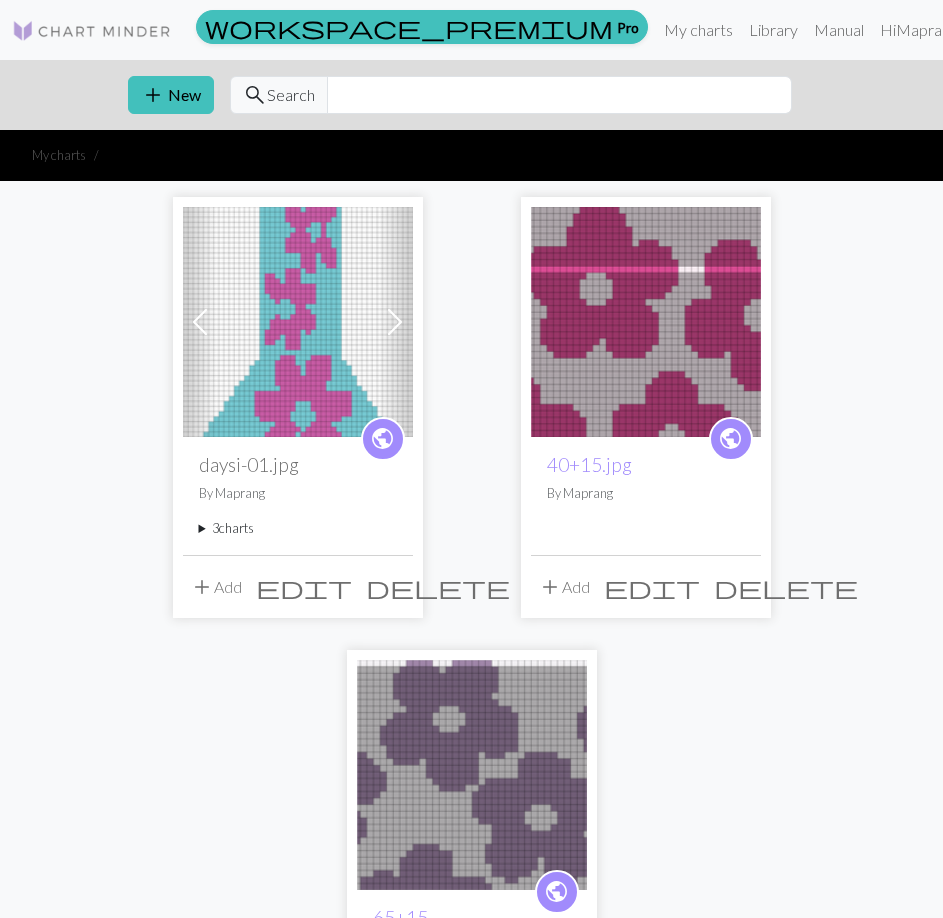 scroll, scrollTop: 0, scrollLeft: 0, axis: both 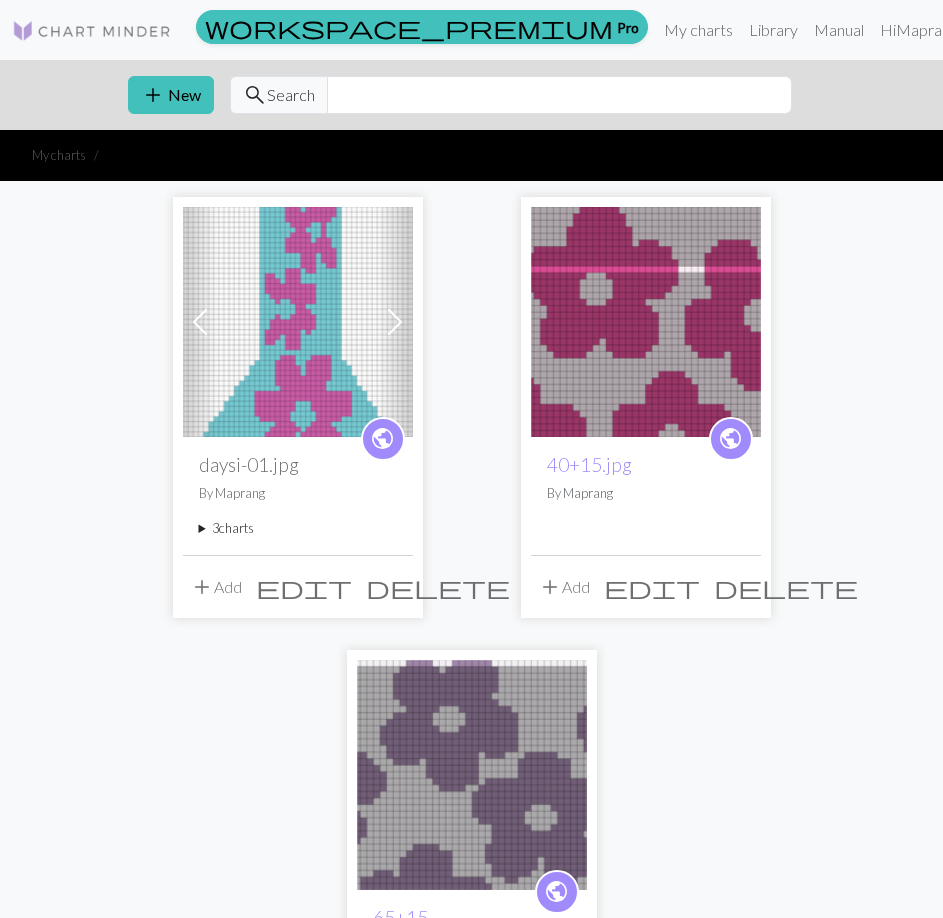 click at bounding box center [646, 322] 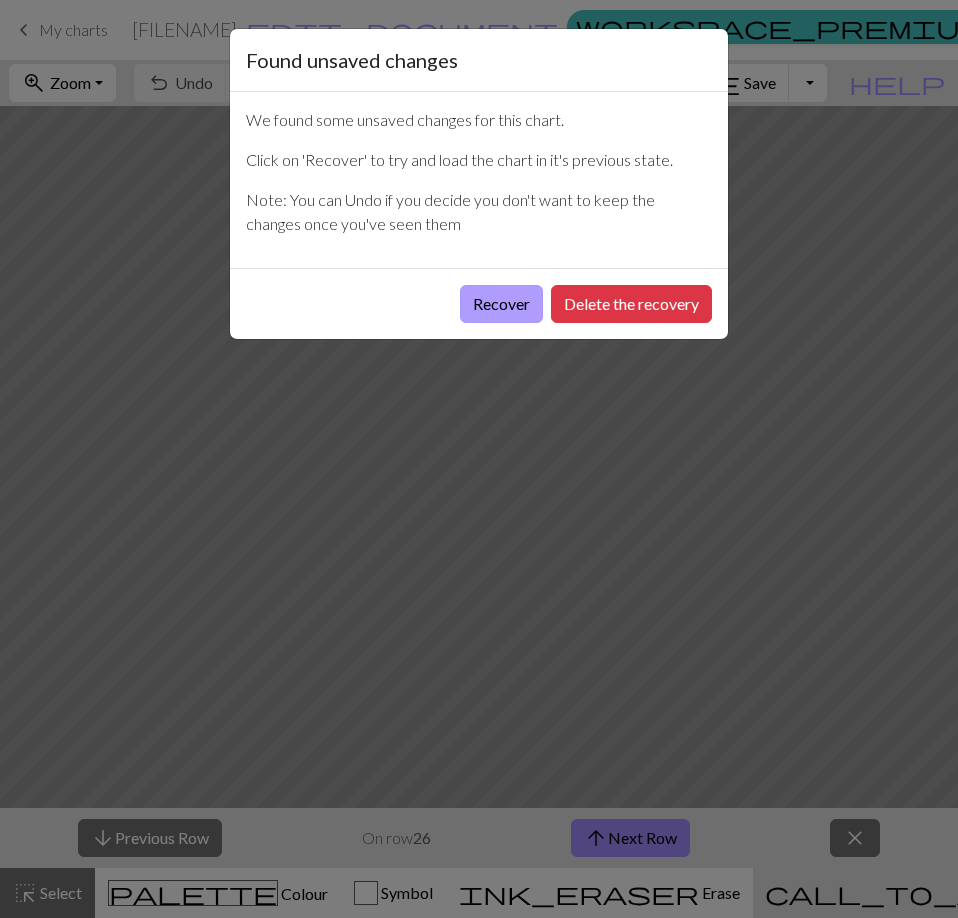 click on "Recover" at bounding box center [501, 304] 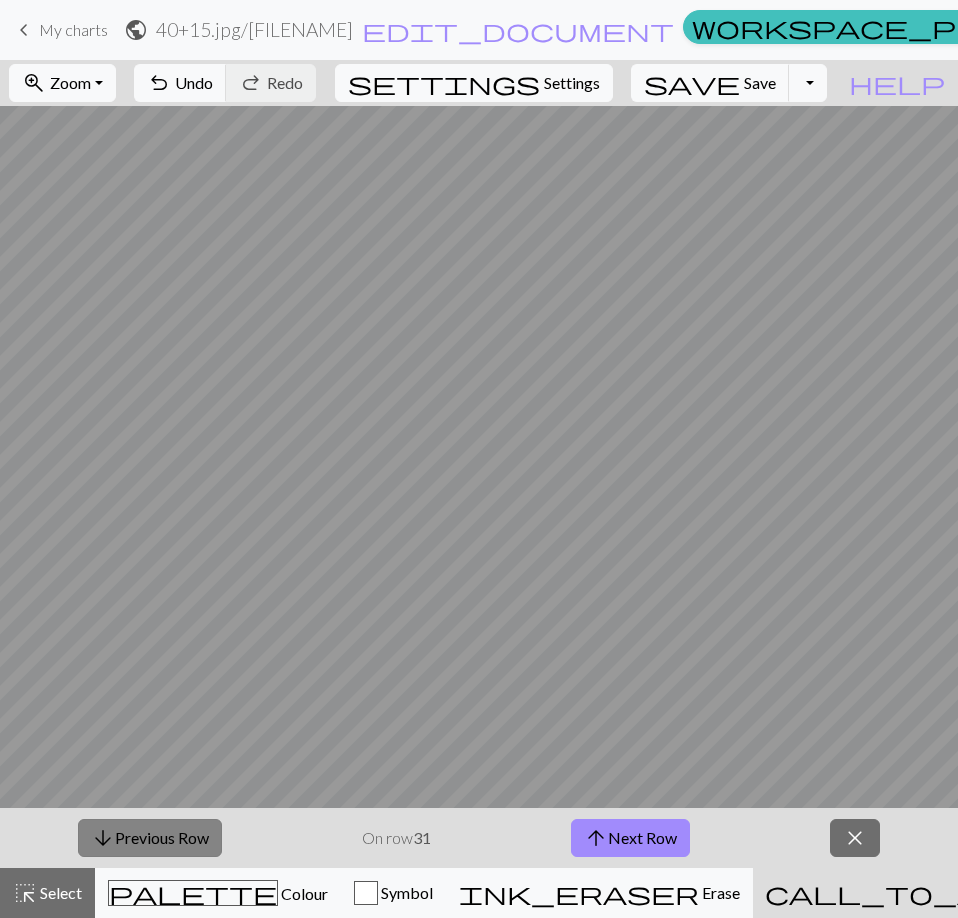 click on "arrow_downward Previous Row" at bounding box center [150, 838] 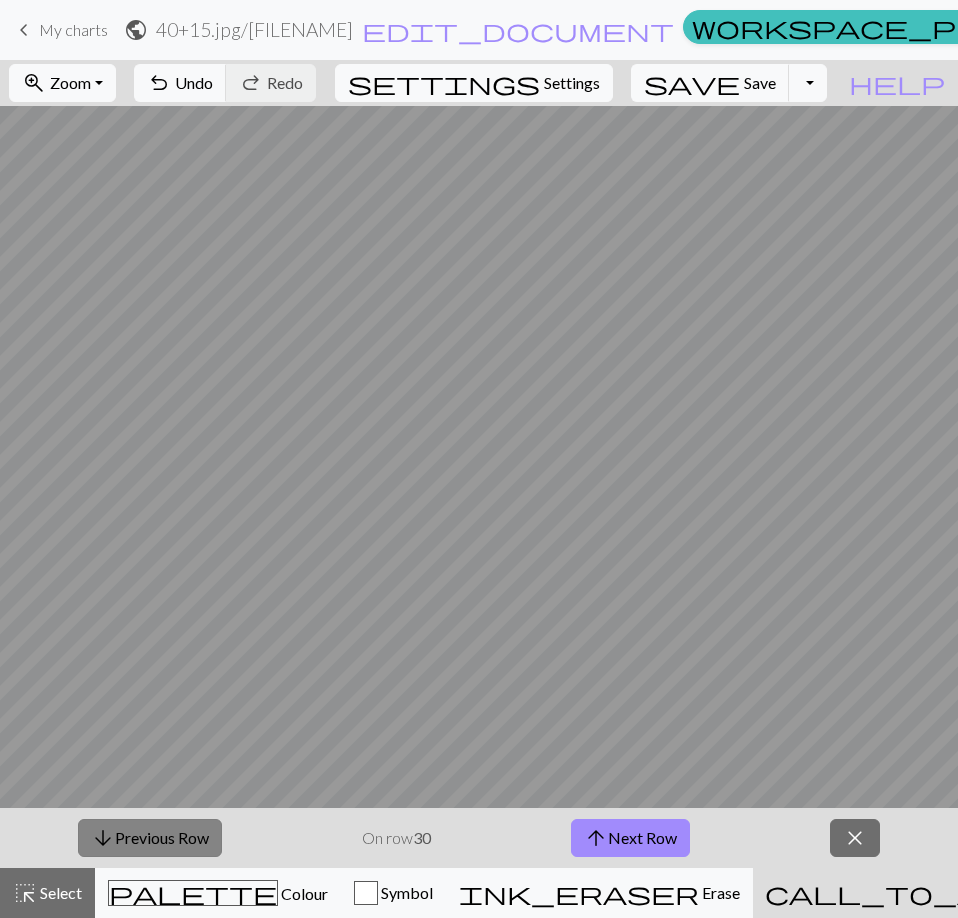 click on "arrow_downward Previous Row" at bounding box center (150, 838) 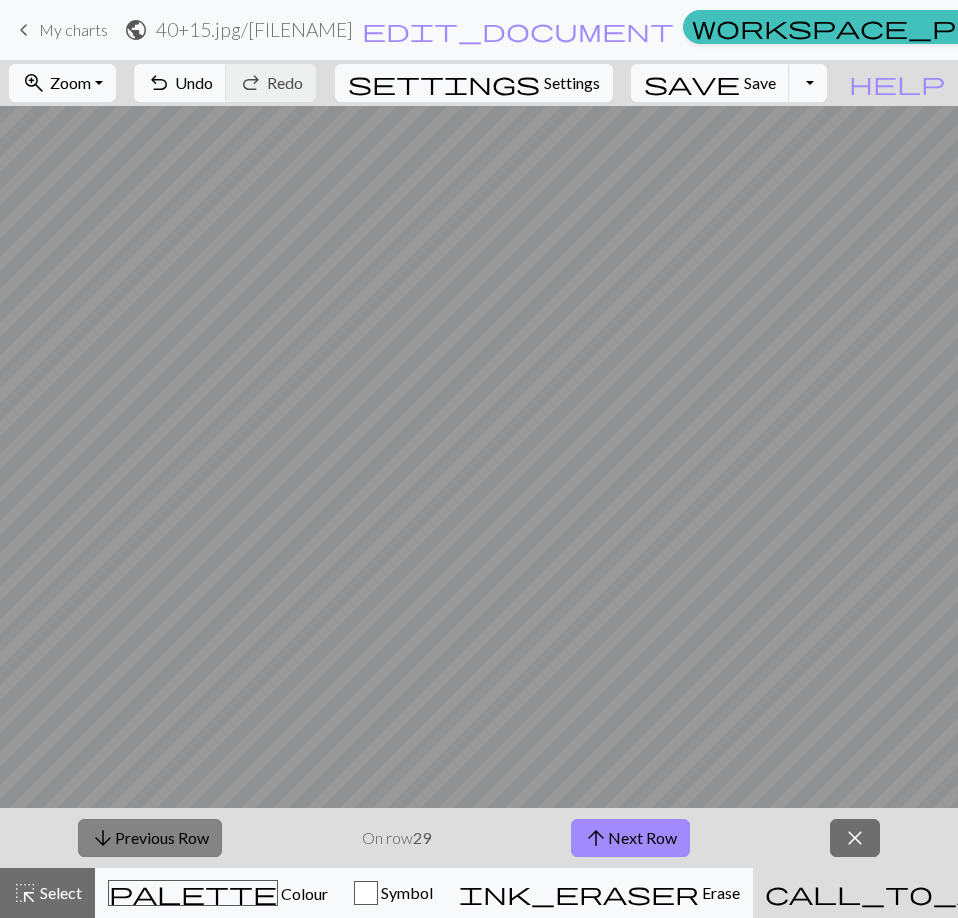 click on "arrow_downward Previous Row" at bounding box center [150, 838] 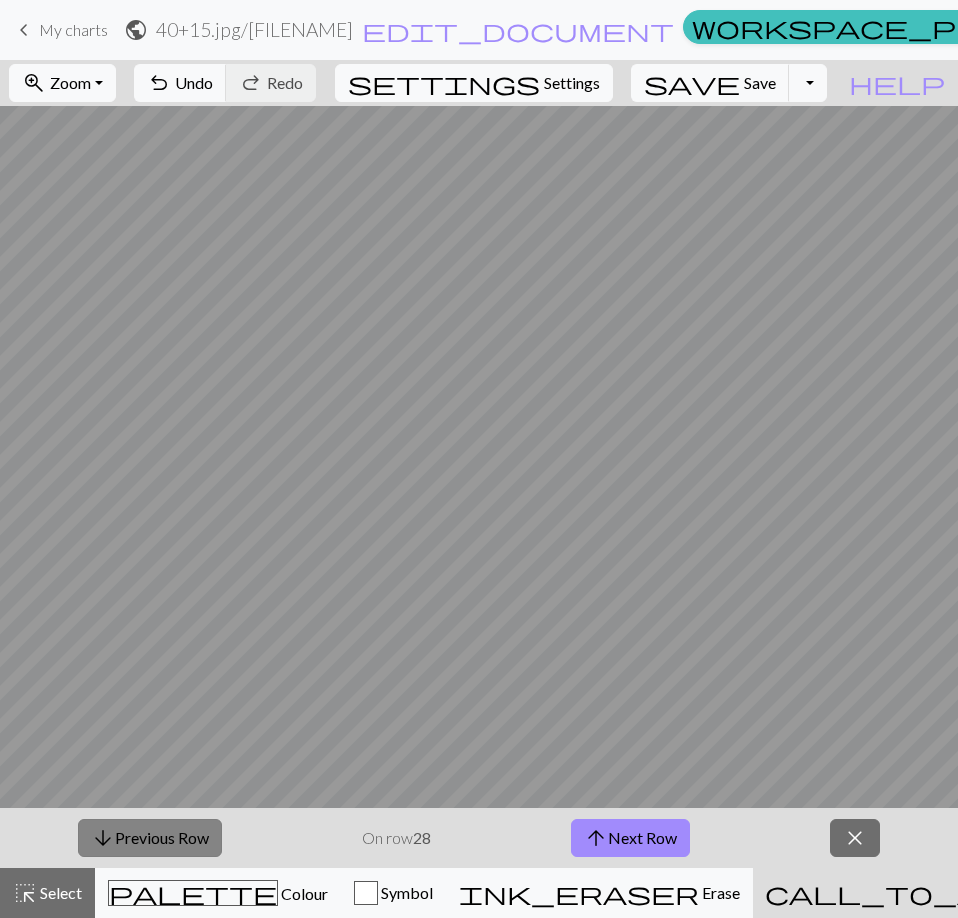 click on "arrow_downward Previous Row" at bounding box center [150, 838] 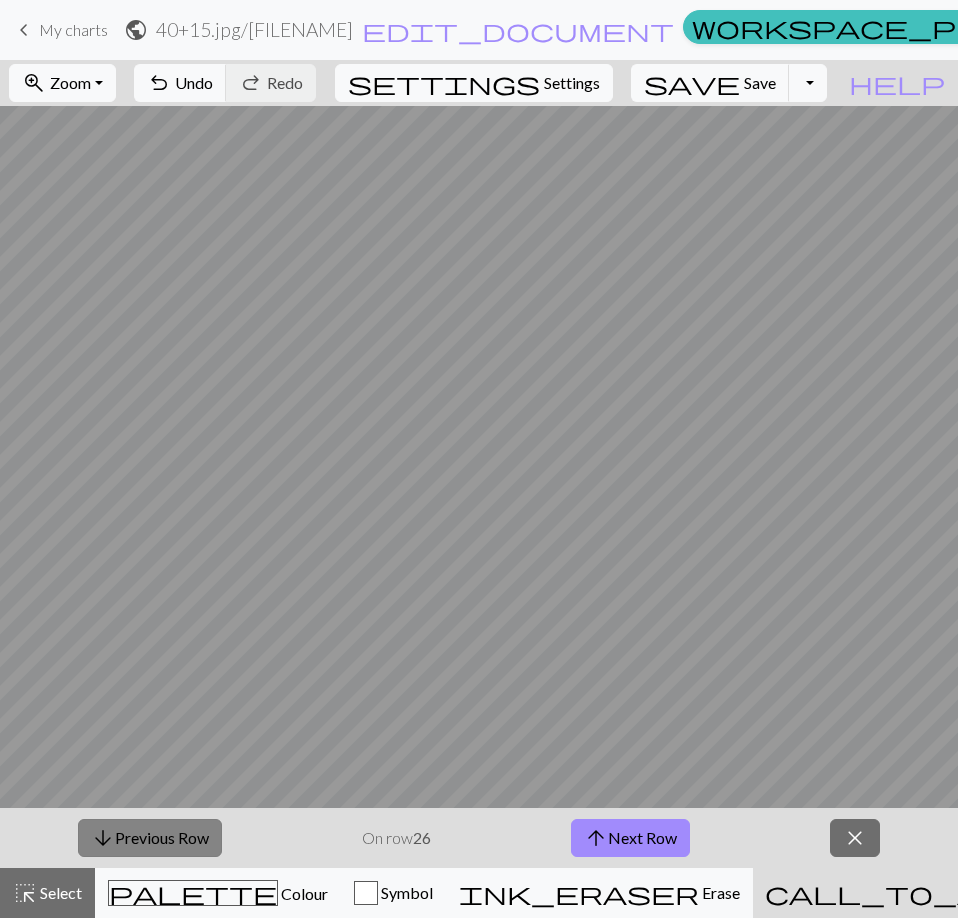 click on "arrow_downward Previous Row" at bounding box center (150, 838) 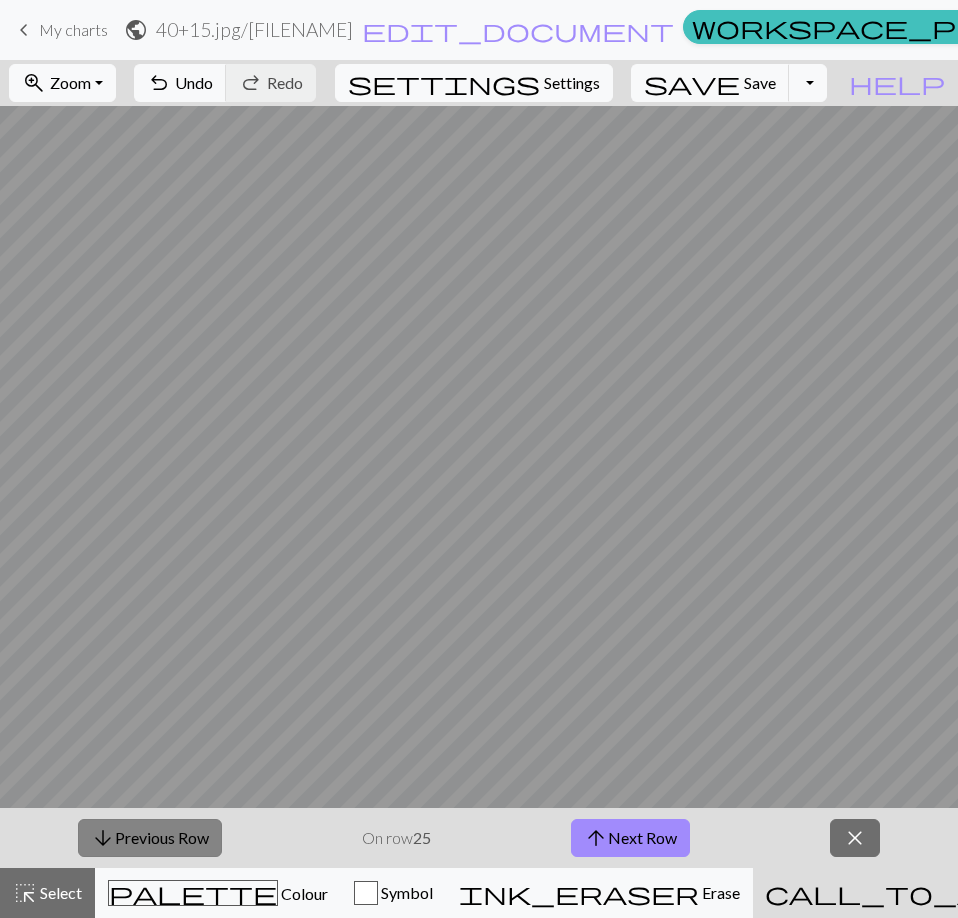 click on "arrow_downward Previous Row" at bounding box center [150, 838] 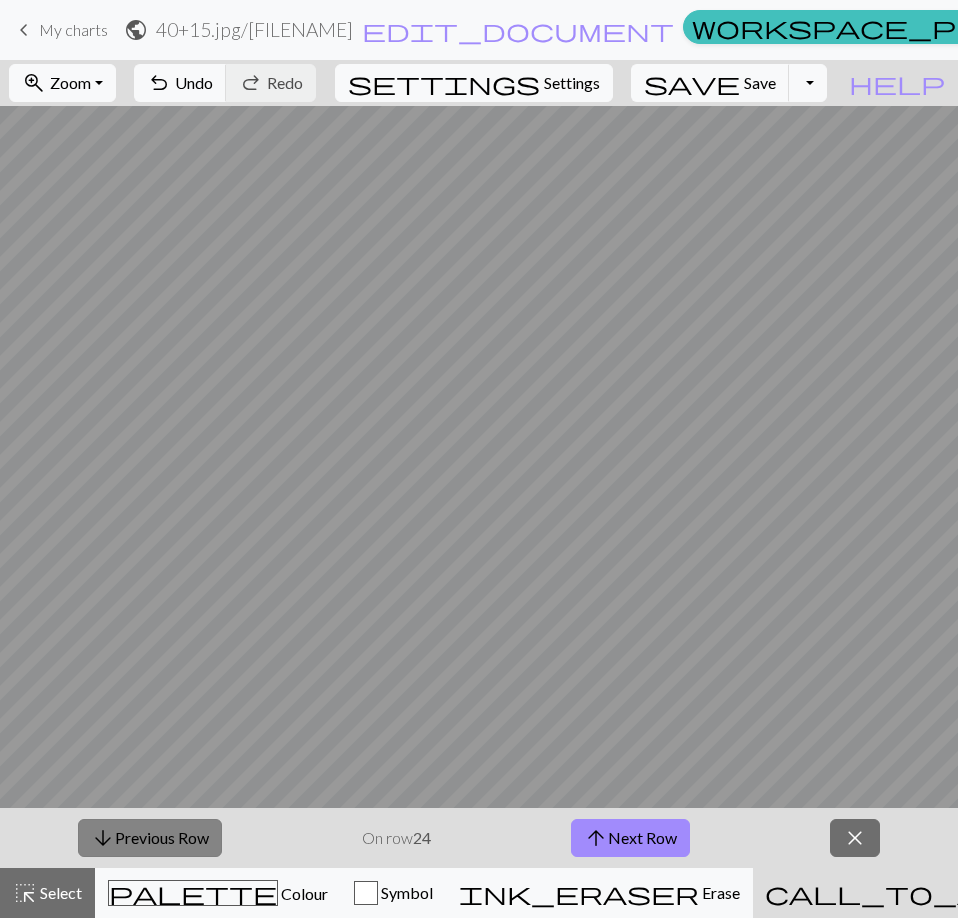 click on "arrow_downward Previous Row" at bounding box center (150, 838) 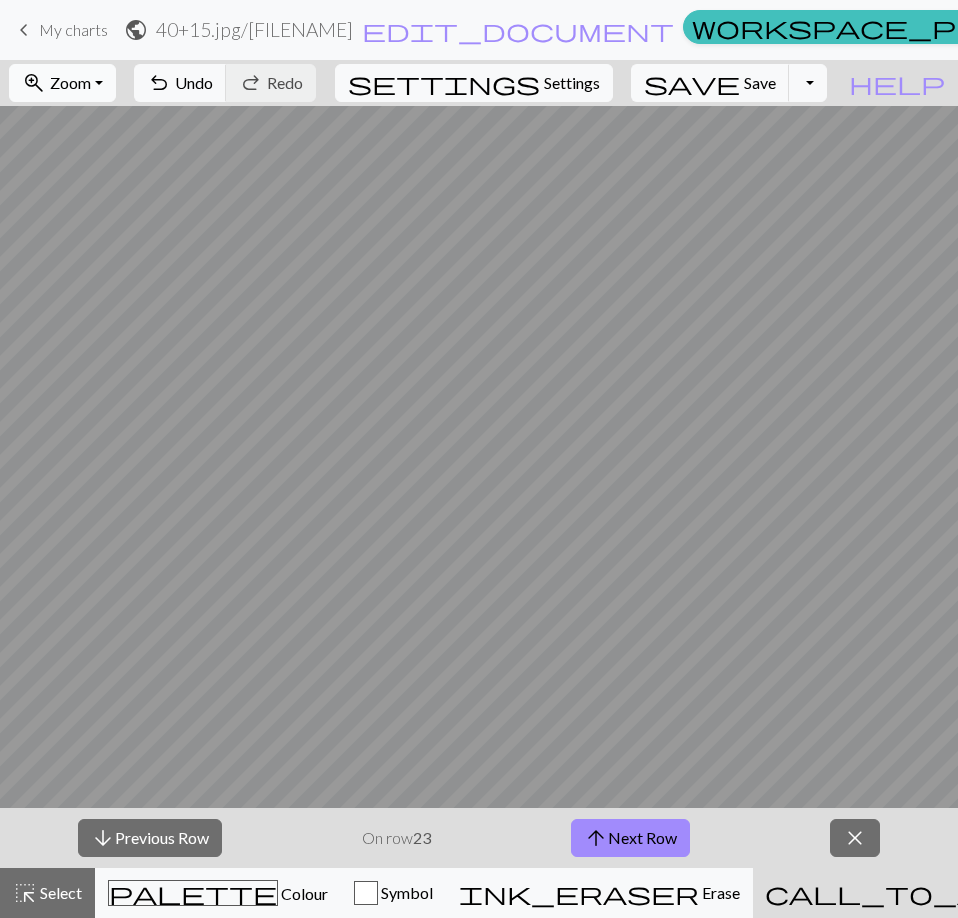 click on "Zoom" at bounding box center [70, 82] 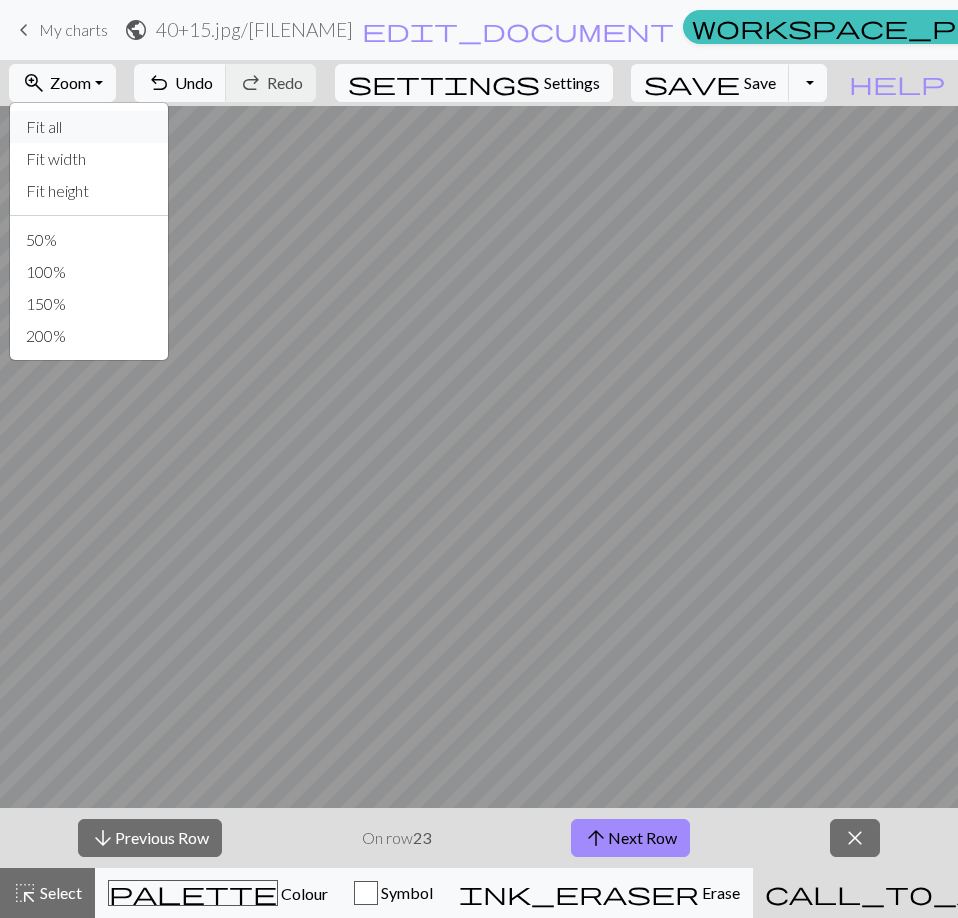 click on "Fit all" at bounding box center (89, 127) 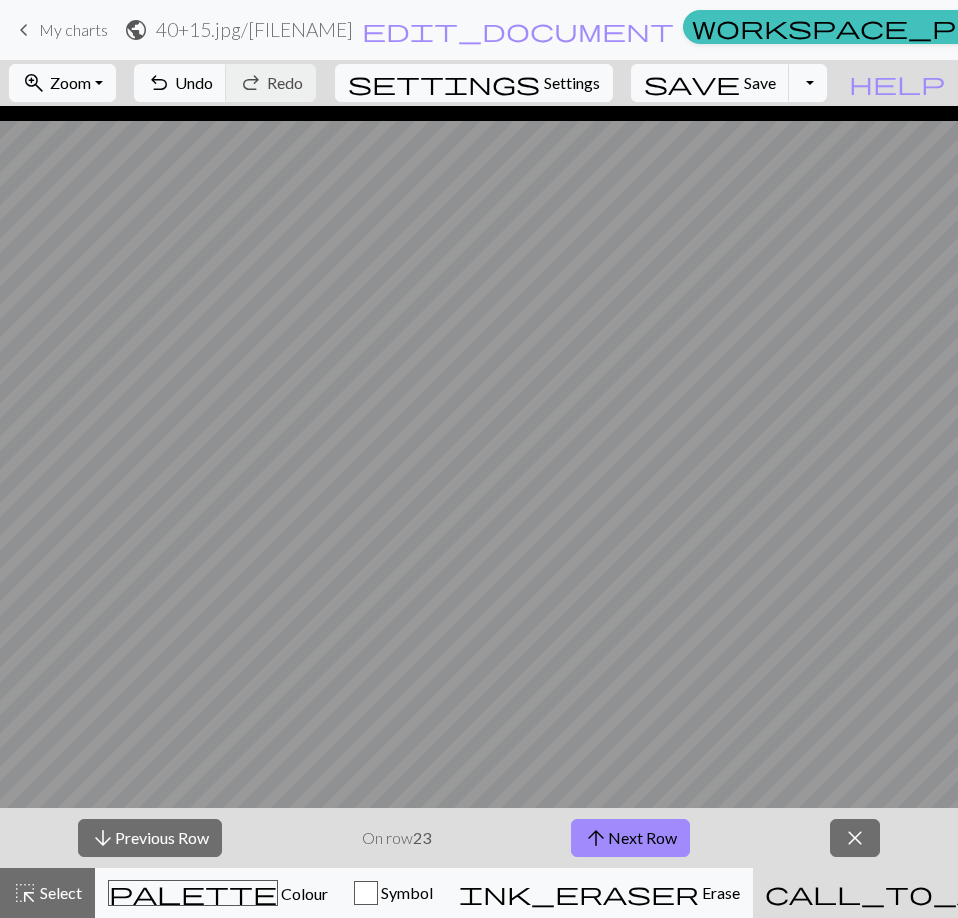 scroll, scrollTop: 15, scrollLeft: 0, axis: vertical 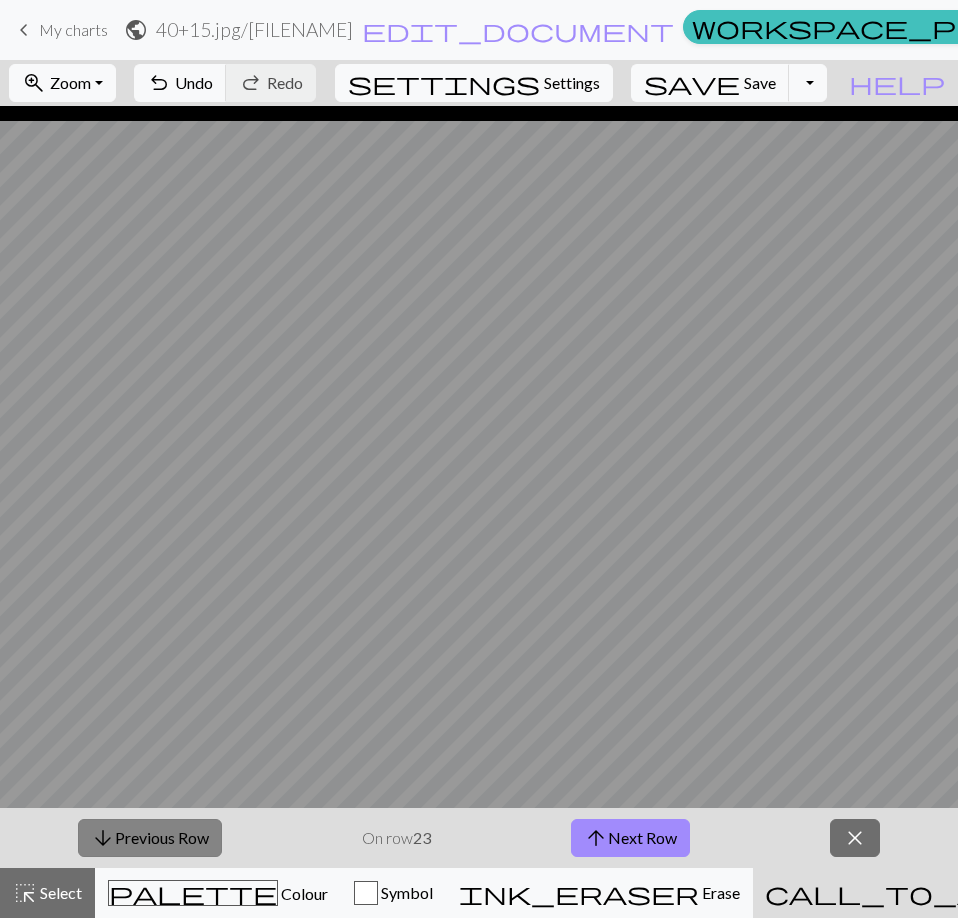 click on "arrow_downward Previous Row" at bounding box center (150, 838) 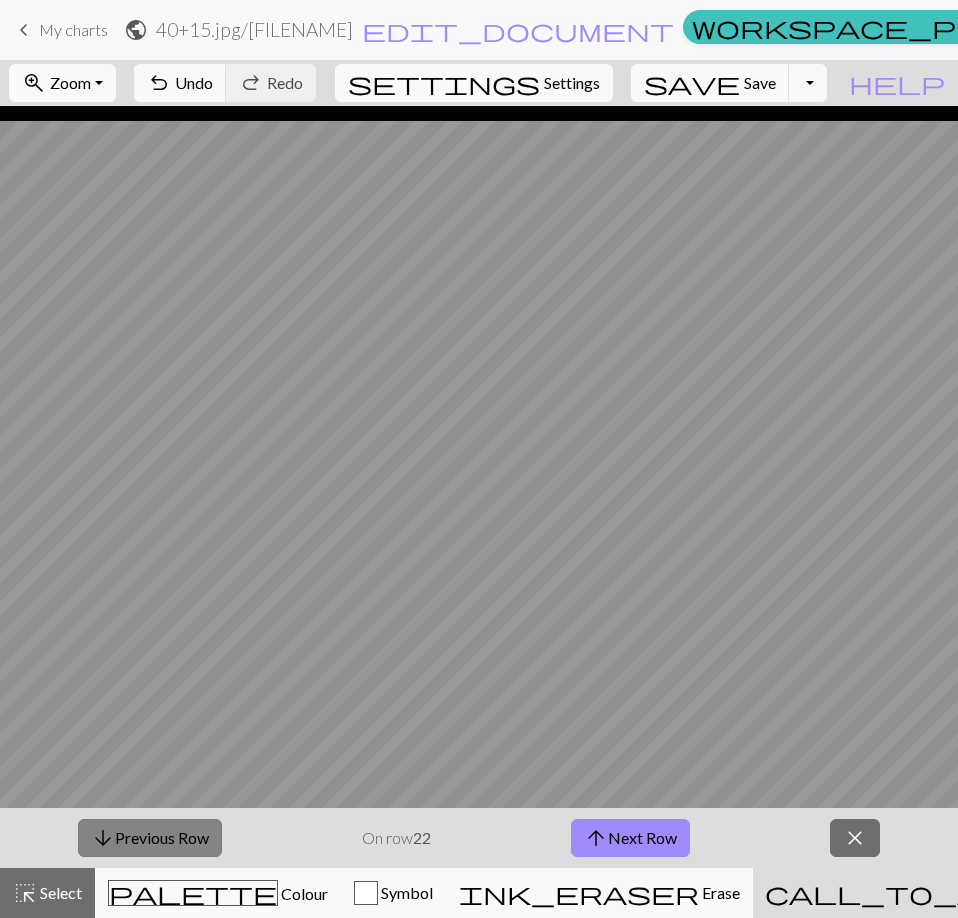click on "arrow_downward Previous Row" at bounding box center [150, 838] 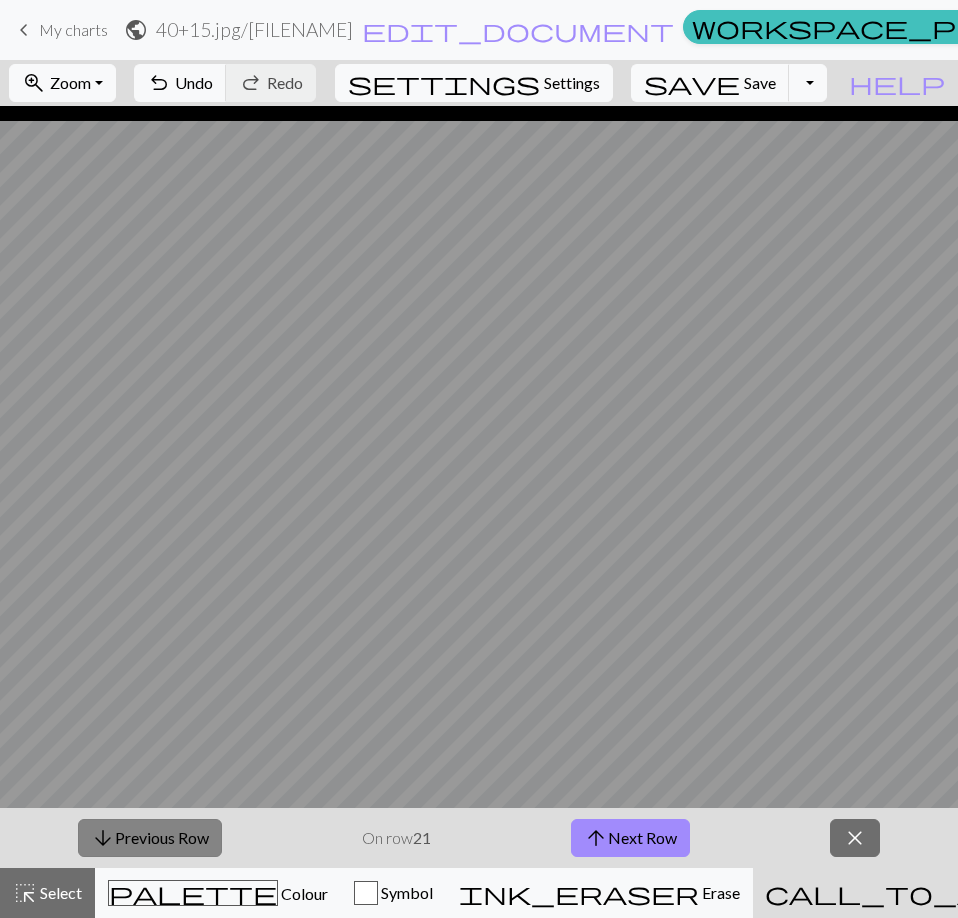 click on "arrow_downward Previous Row" at bounding box center (150, 838) 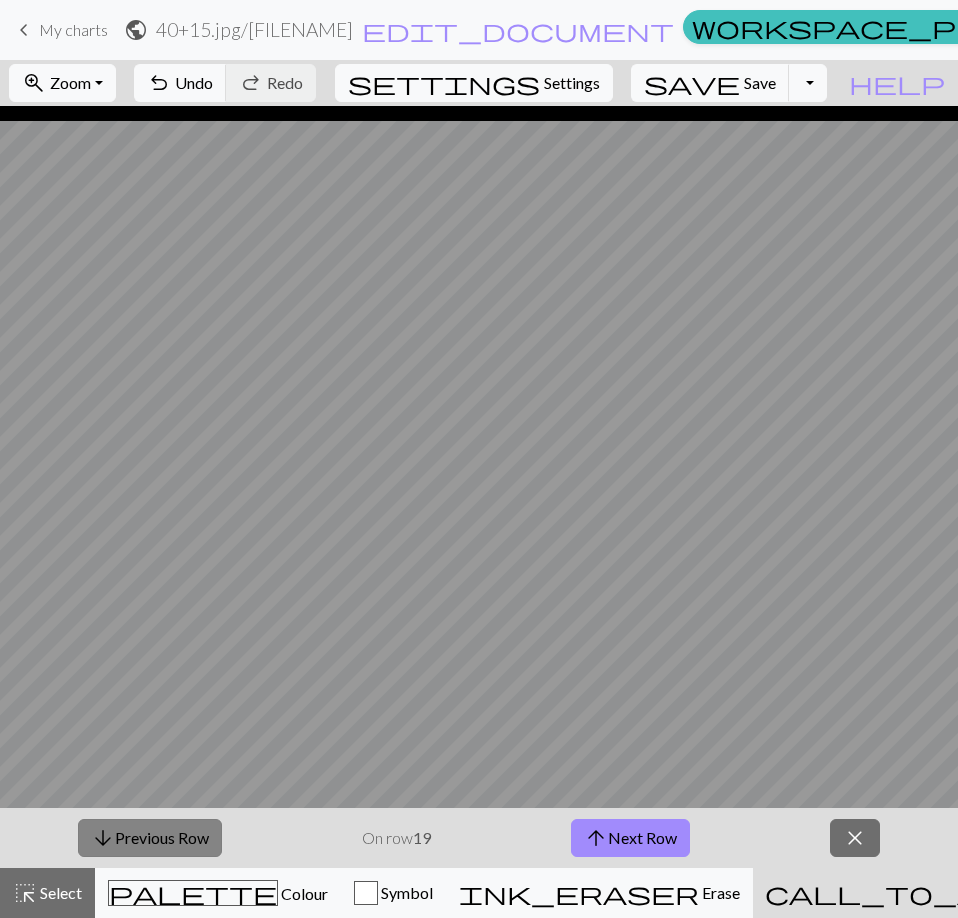 click on "arrow_downward Previous Row" at bounding box center (150, 838) 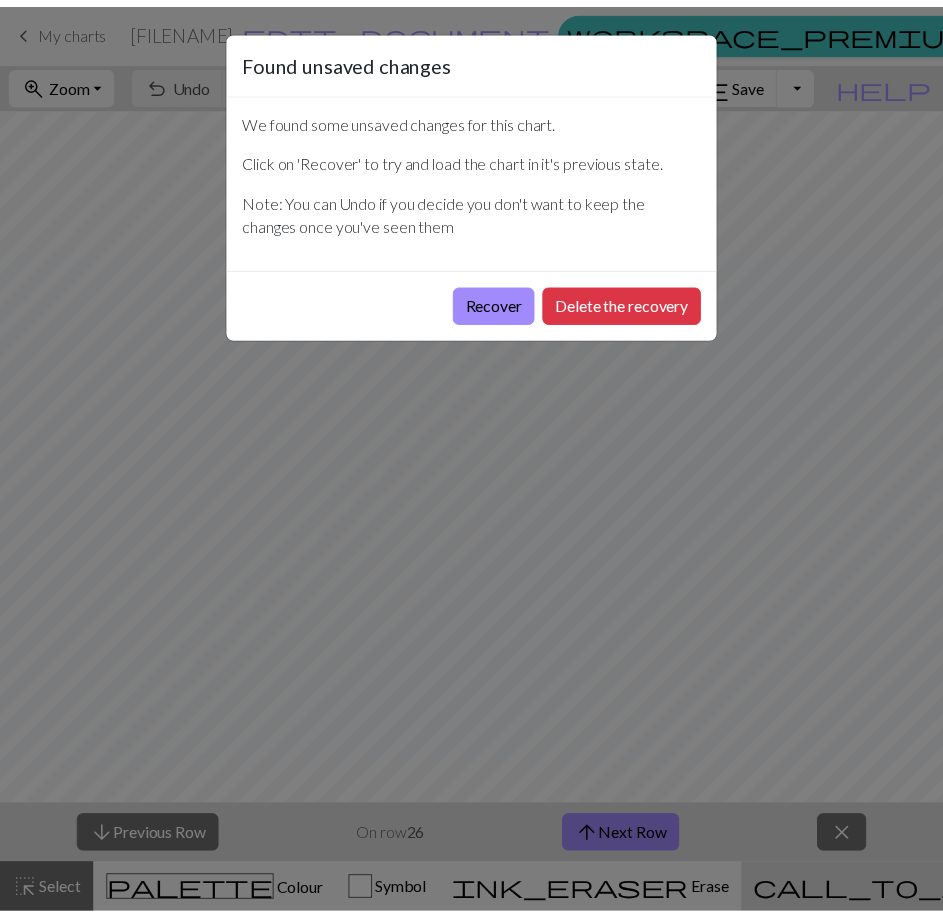 scroll, scrollTop: 0, scrollLeft: 0, axis: both 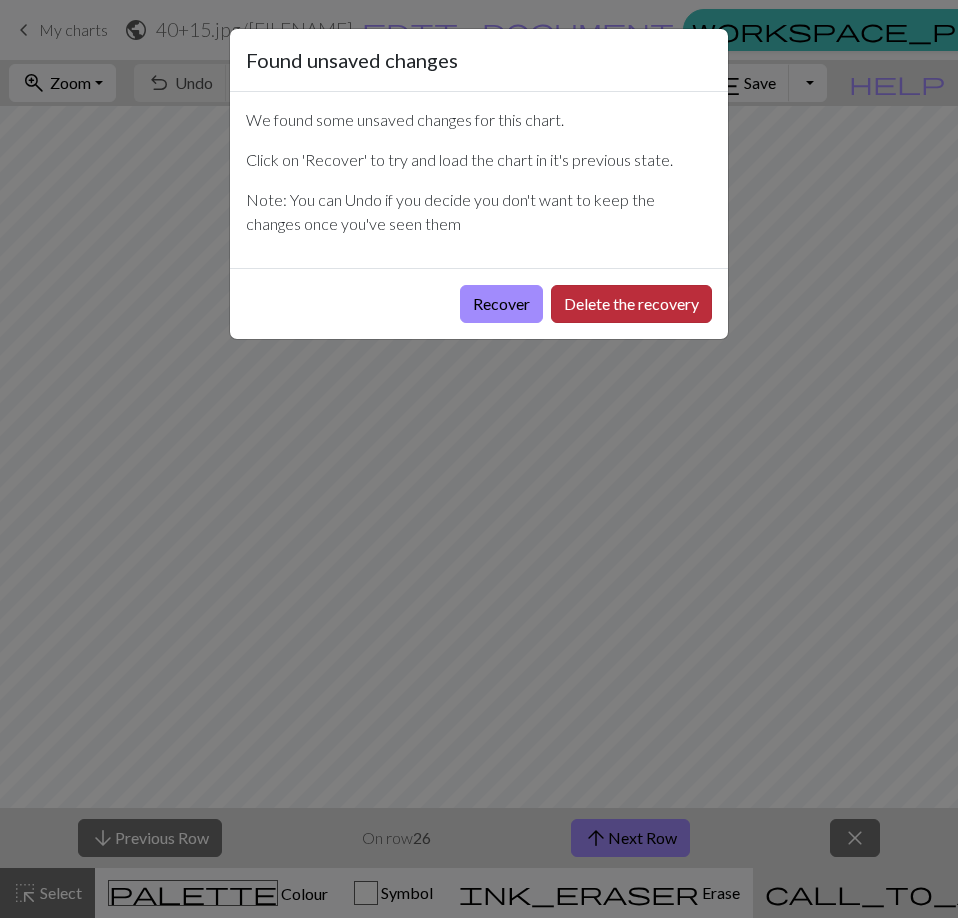 click on "Delete the recovery" at bounding box center (631, 304) 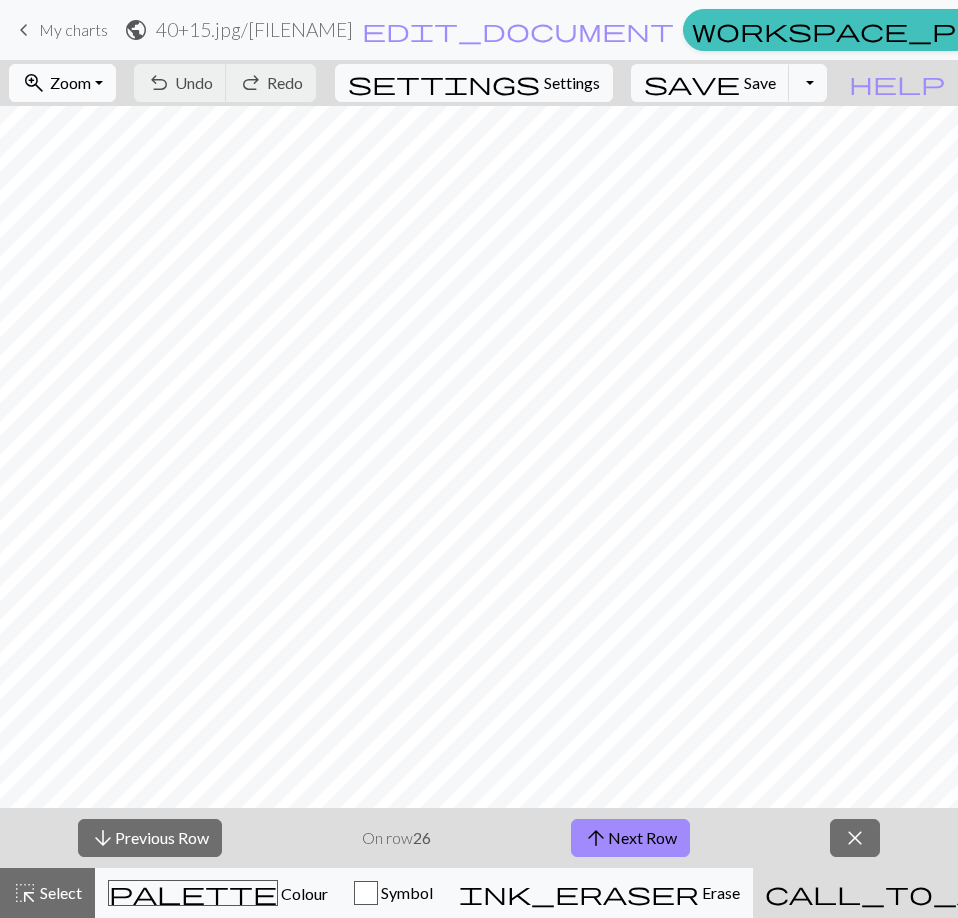 click on "Zoom" at bounding box center (70, 82) 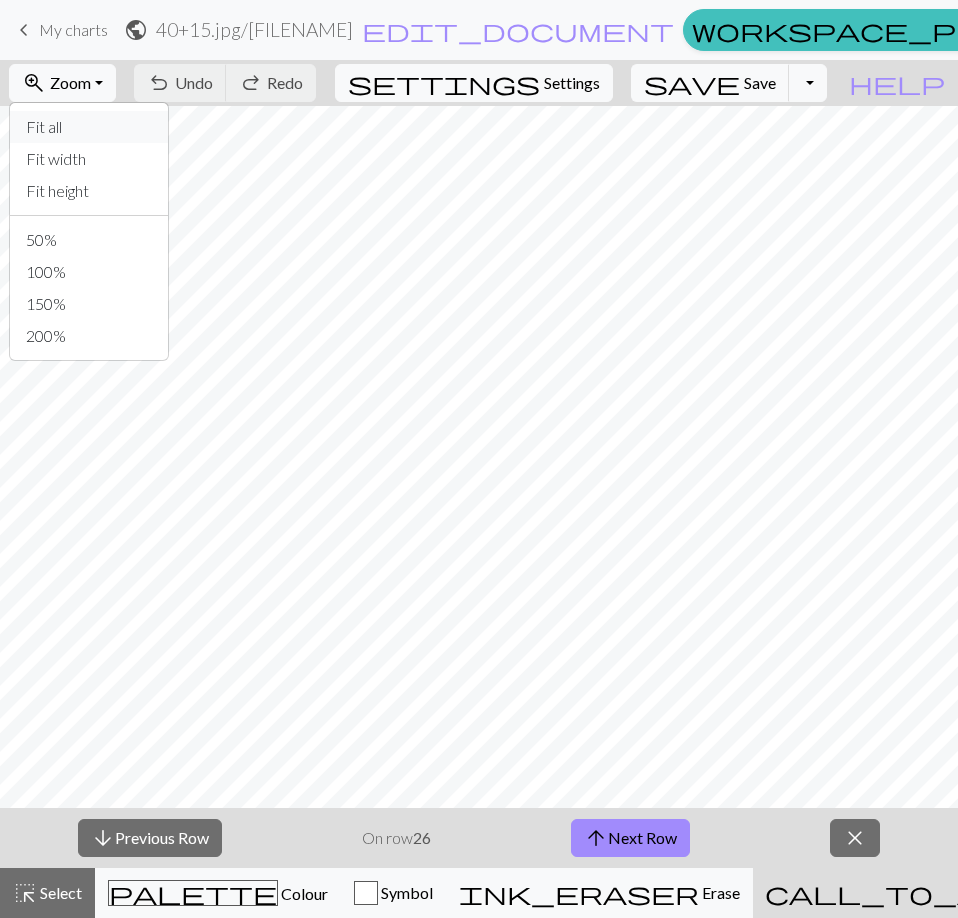 click on "Fit all" at bounding box center [89, 127] 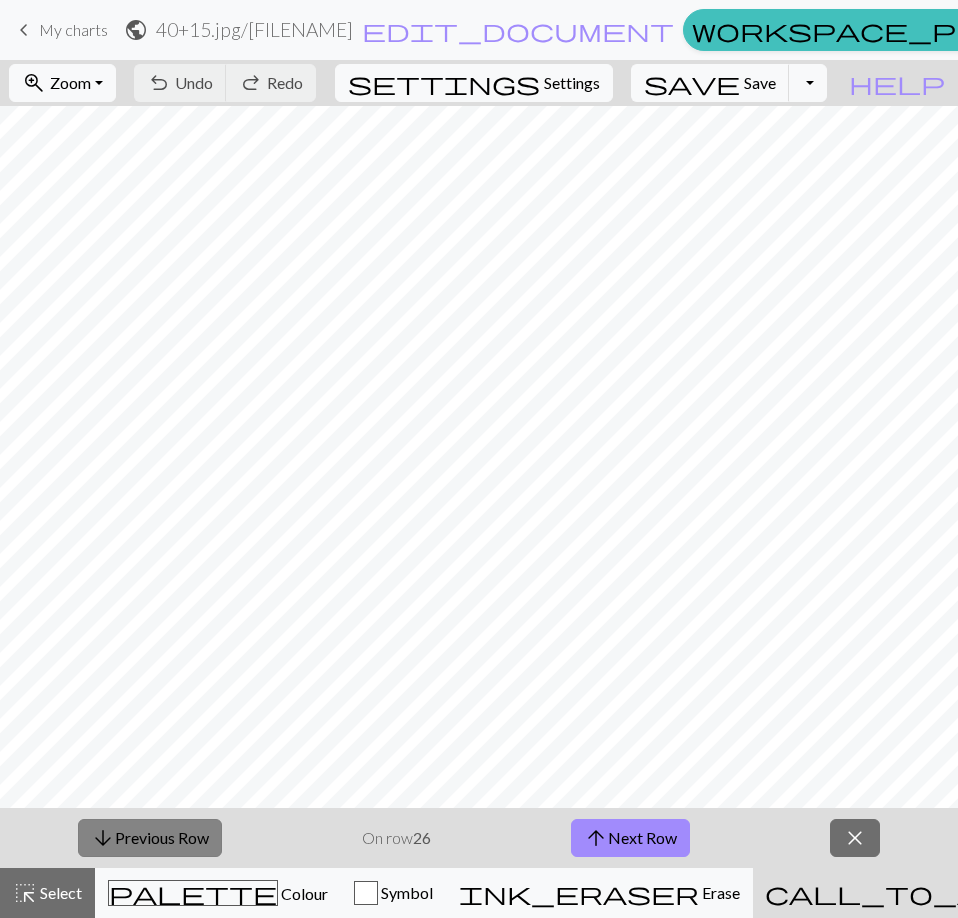 click on "arrow_downward Previous Row" at bounding box center [150, 838] 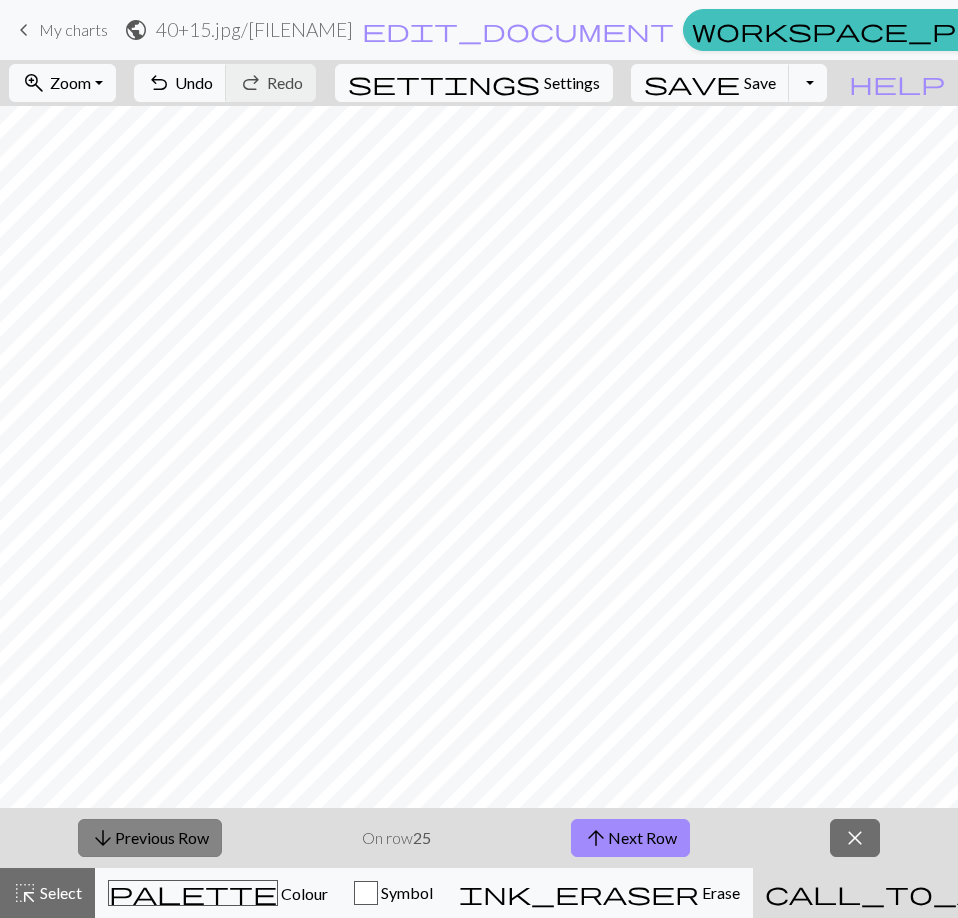 click on "arrow_downward Previous Row" at bounding box center [150, 838] 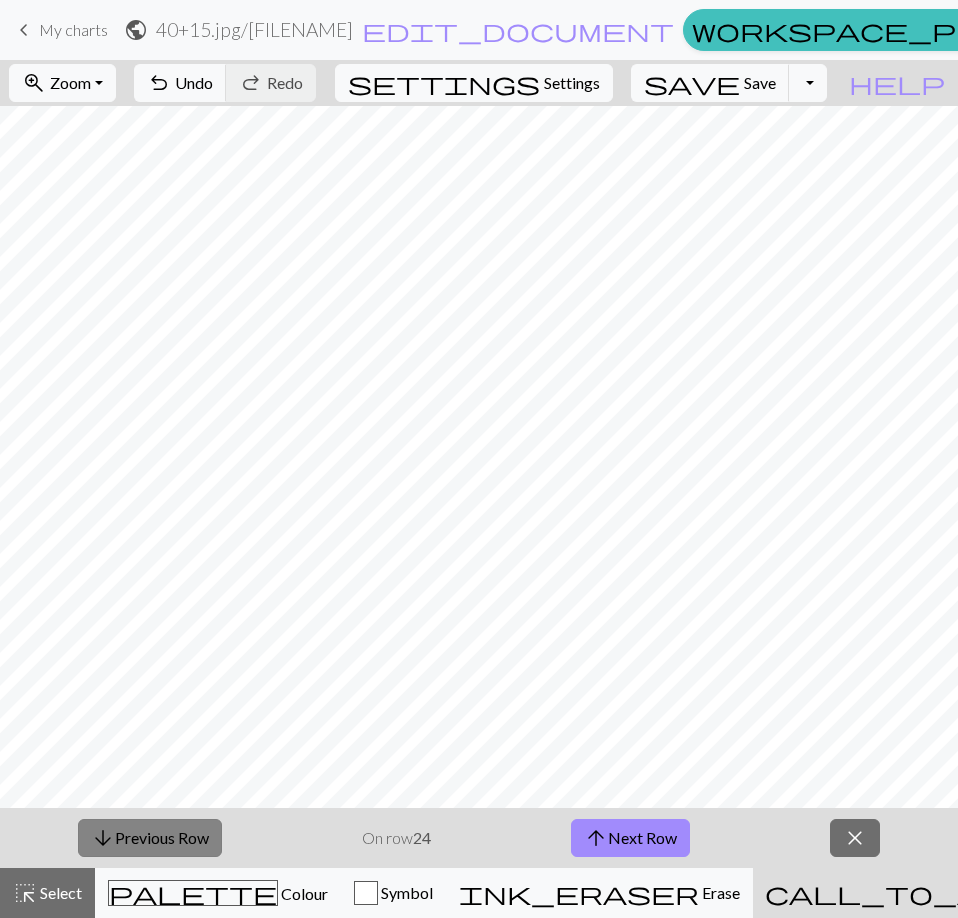click on "arrow_downward Previous Row" at bounding box center [150, 838] 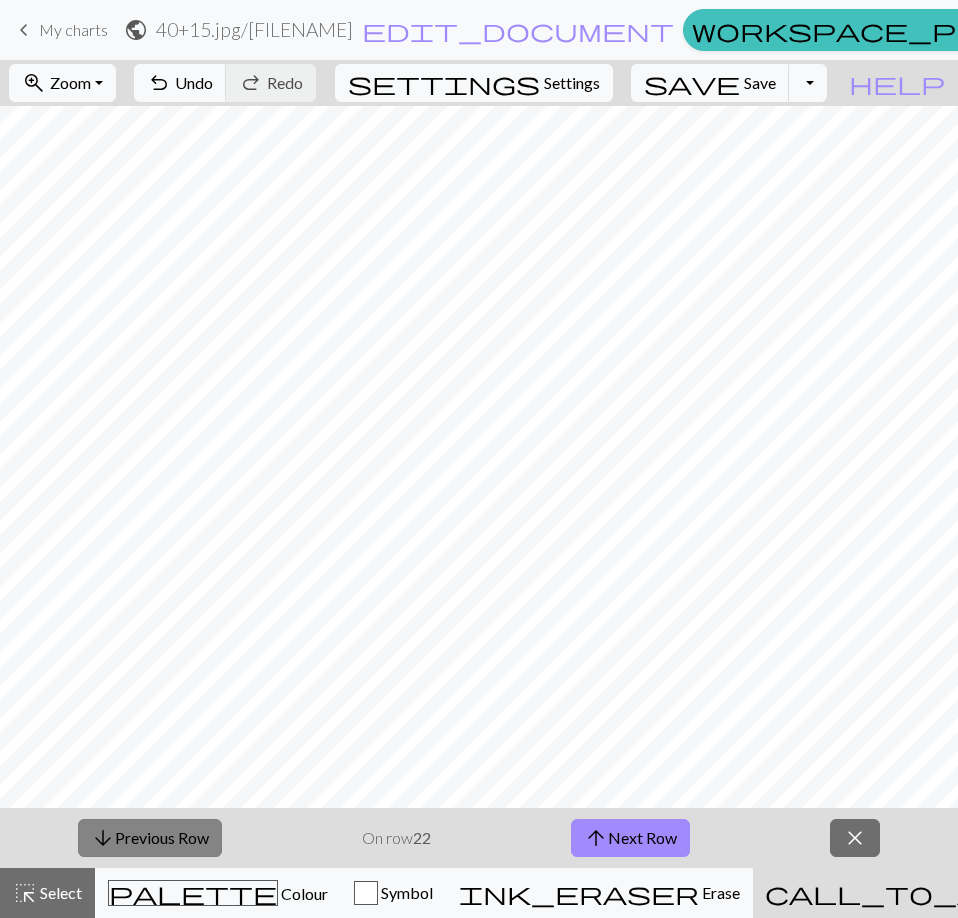 click on "arrow_downward Previous Row" at bounding box center [150, 838] 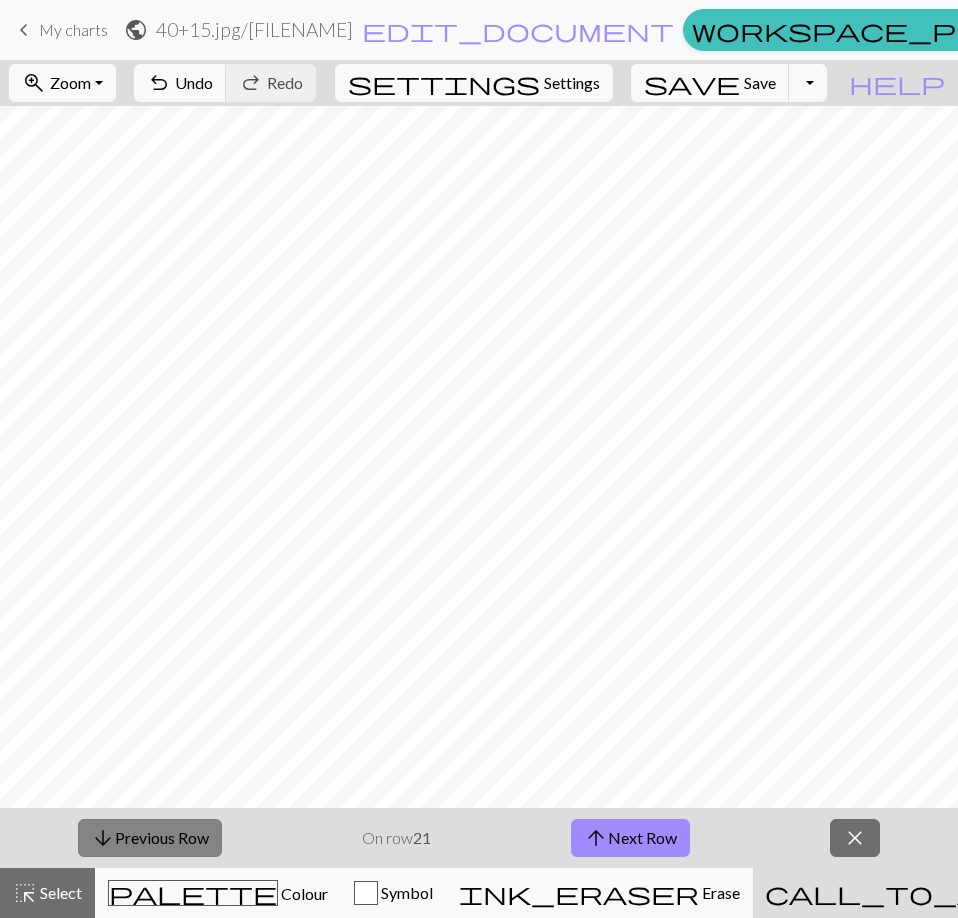 click on "arrow_downward Previous Row" at bounding box center [150, 838] 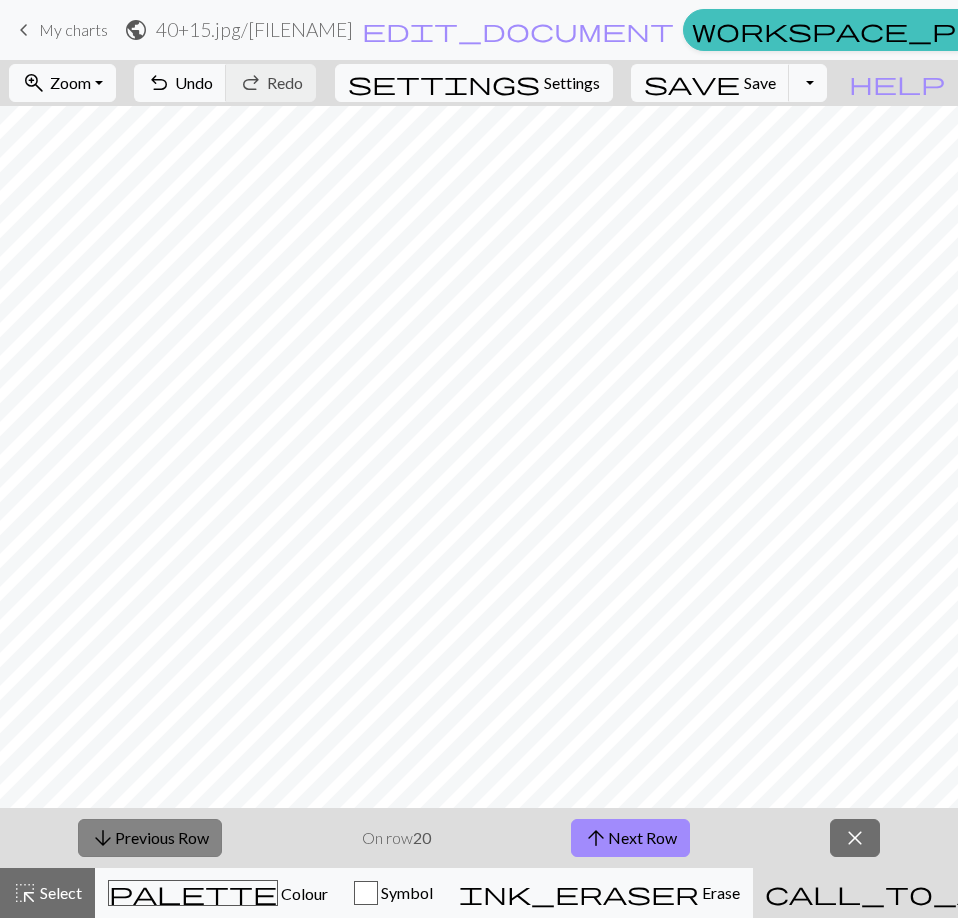 click on "arrow_downward Previous Row" at bounding box center (150, 838) 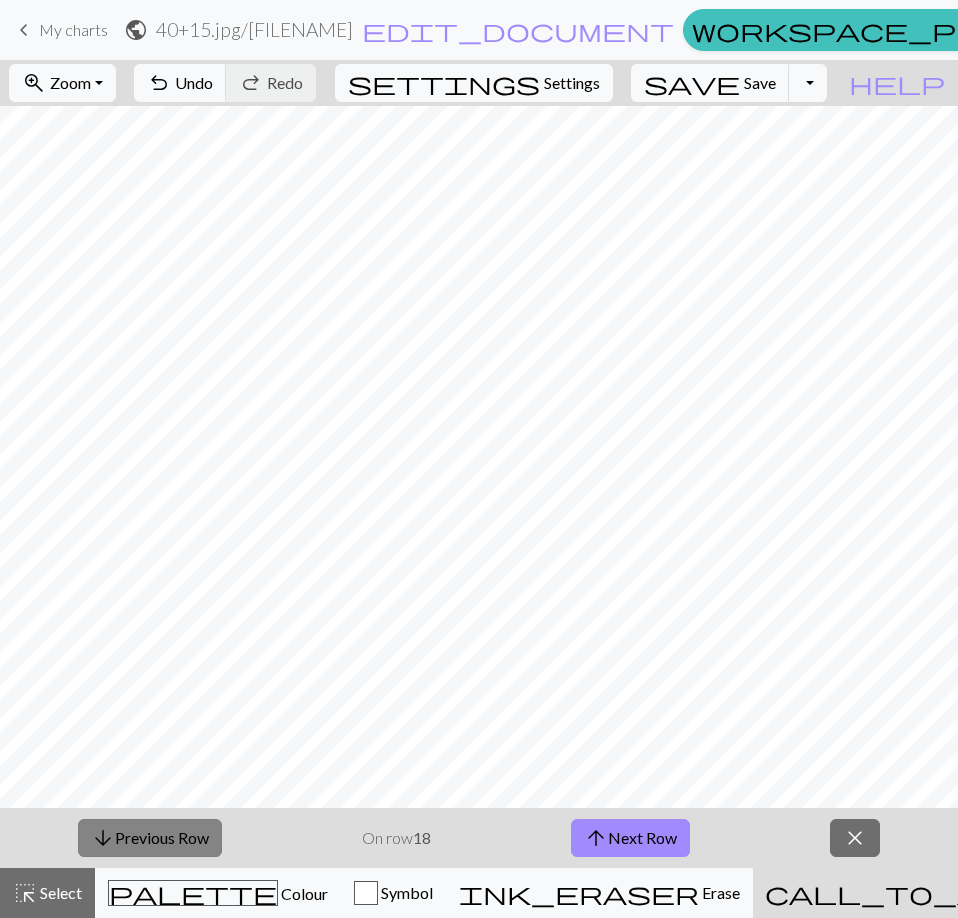 click on "arrow_downward Previous Row" at bounding box center (150, 838) 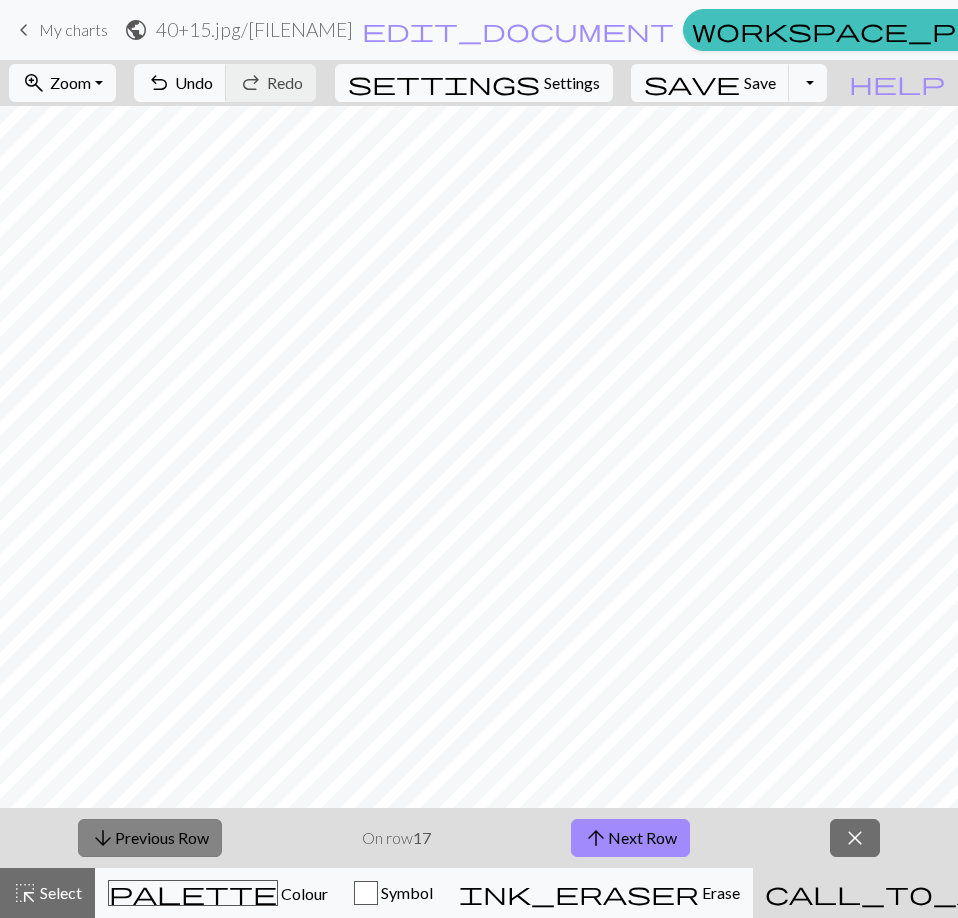 click on "arrow_downward Previous Row" at bounding box center (150, 838) 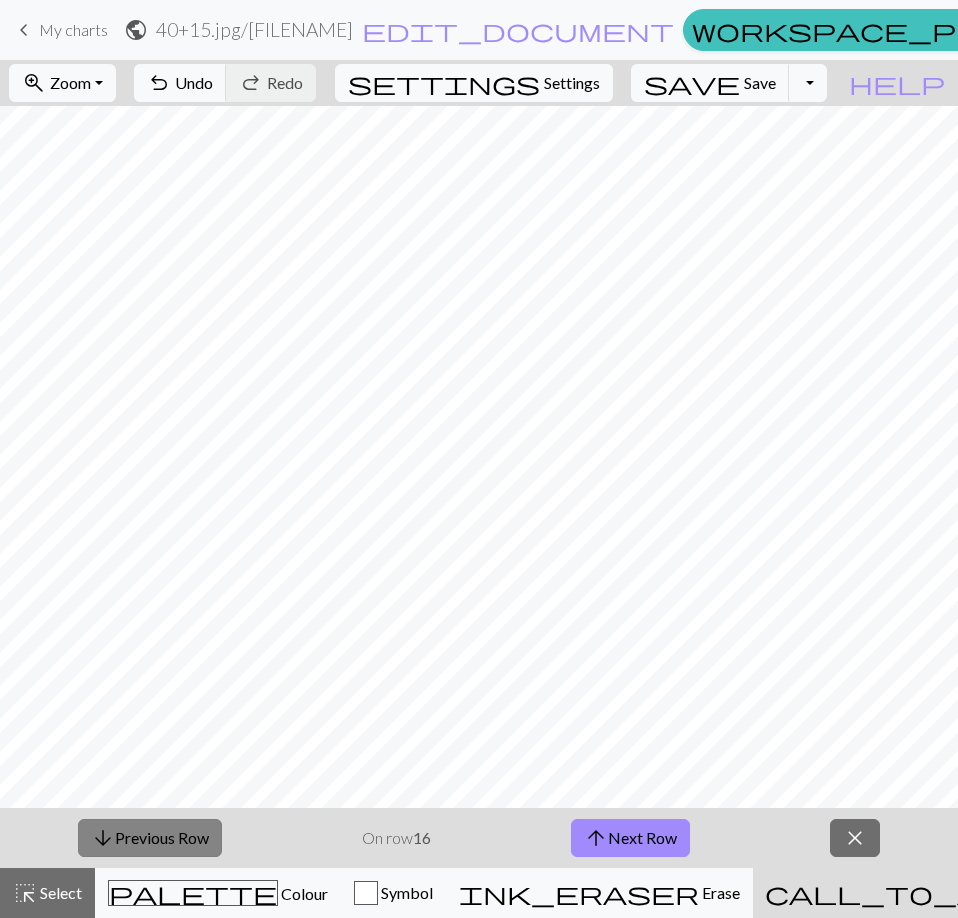 click on "arrow_downward Previous Row" at bounding box center (150, 838) 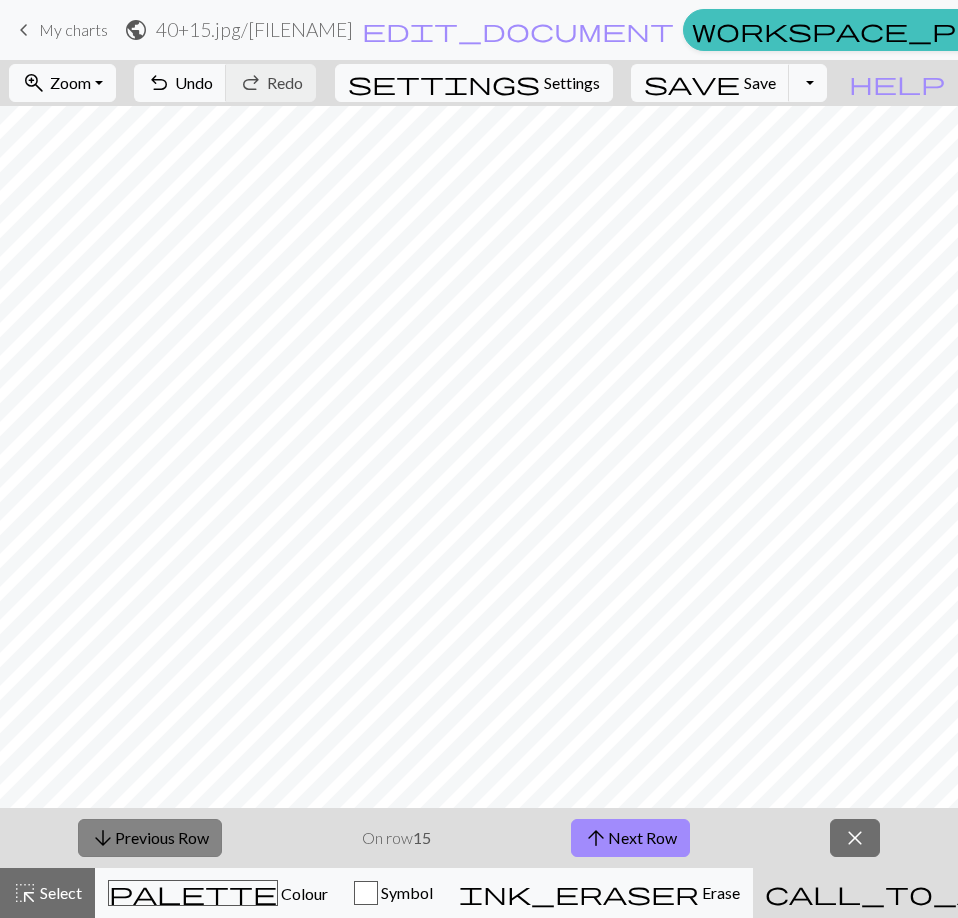 click on "arrow_downward Previous Row" at bounding box center (150, 838) 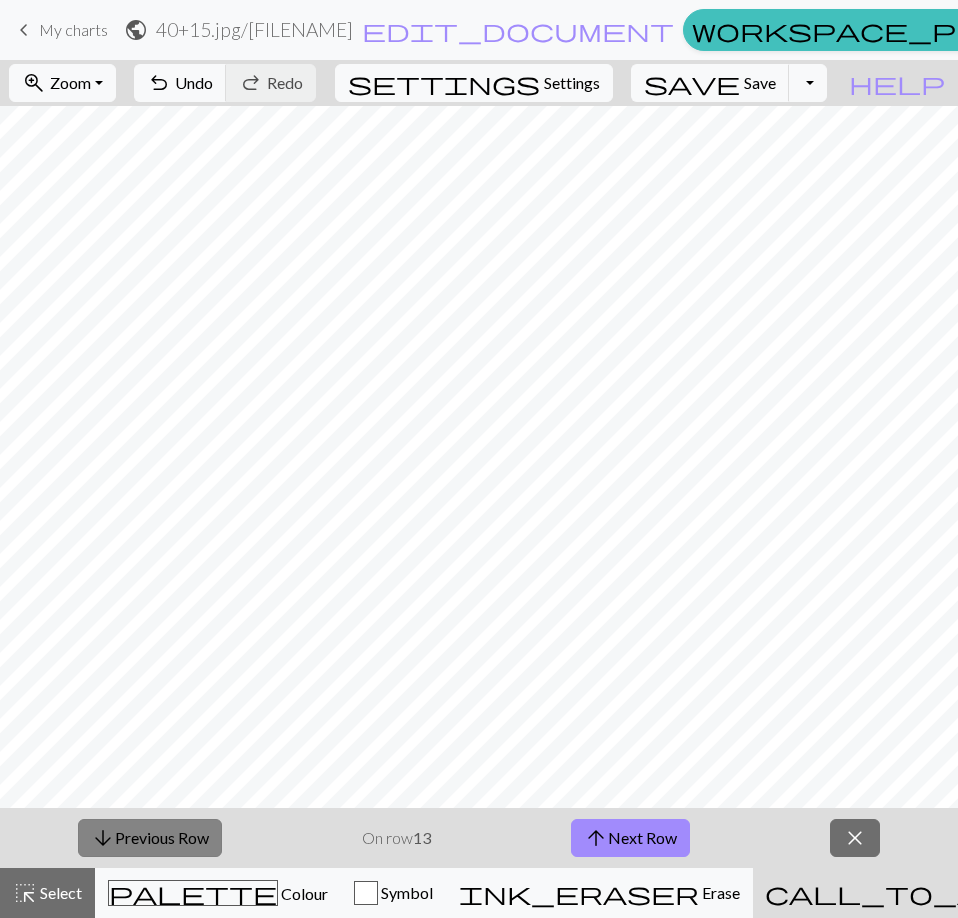 click on "arrow_downward Previous Row" at bounding box center (150, 838) 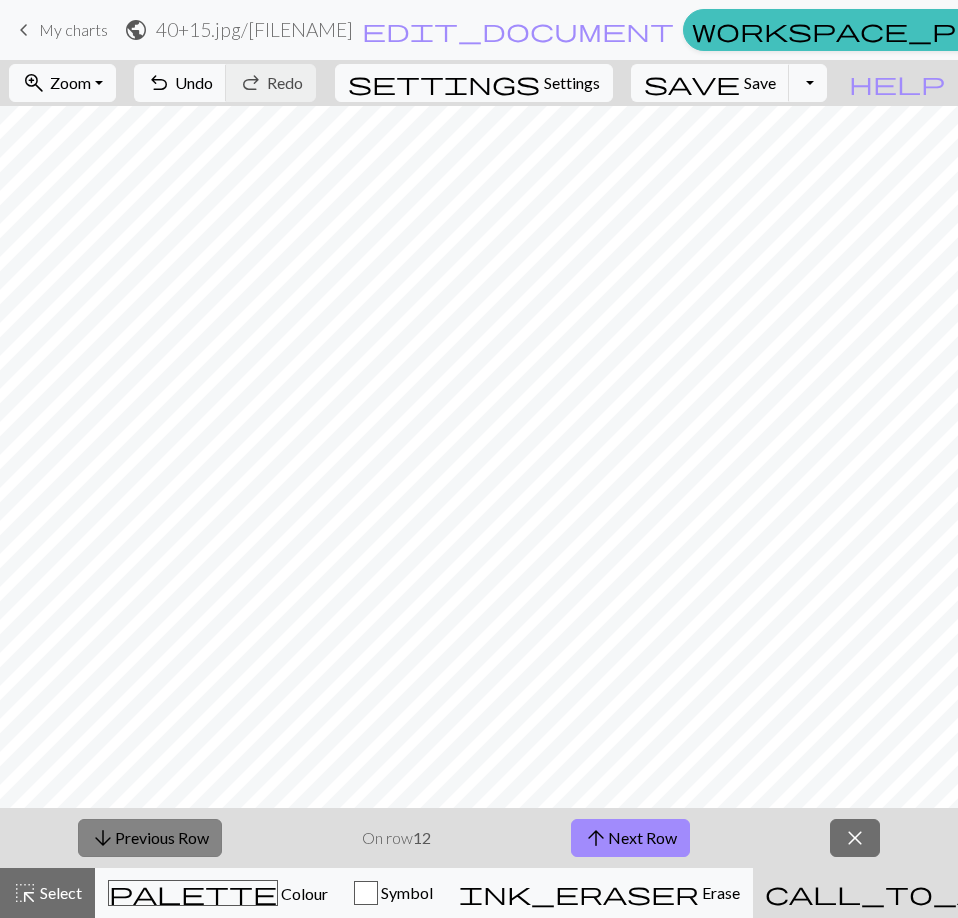 click on "arrow_downward Previous Row" at bounding box center [150, 838] 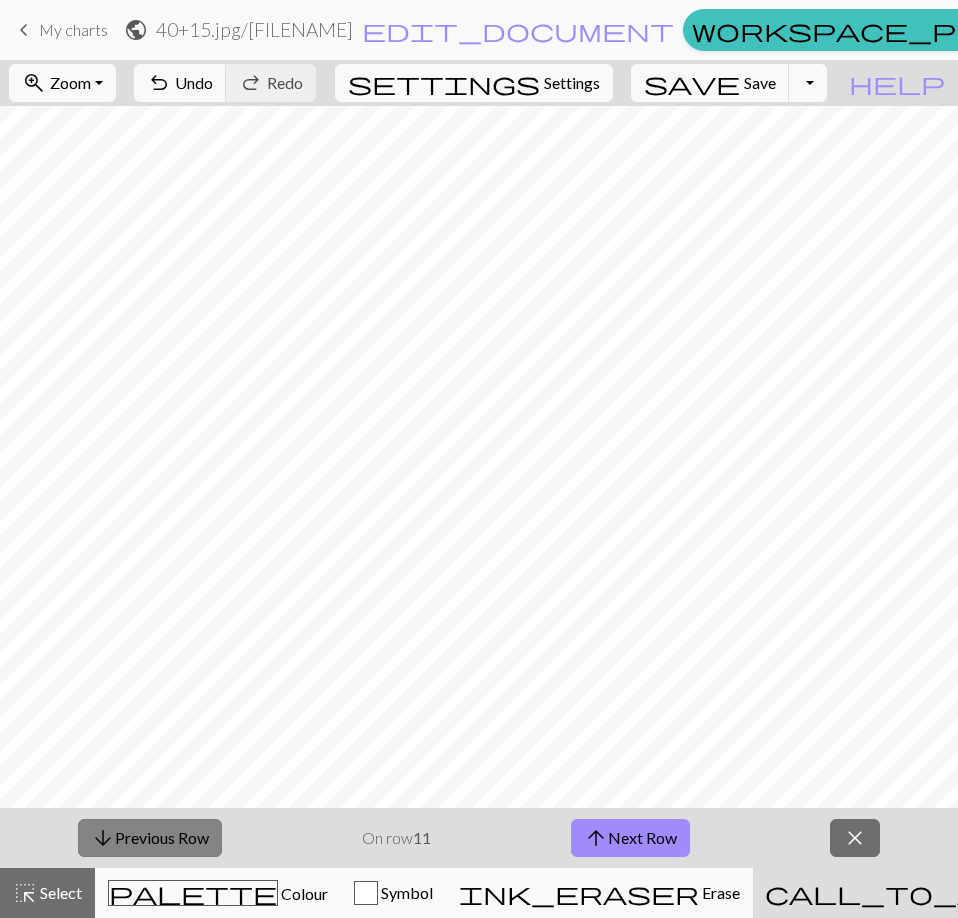 click on "arrow_downward Previous Row" at bounding box center (150, 838) 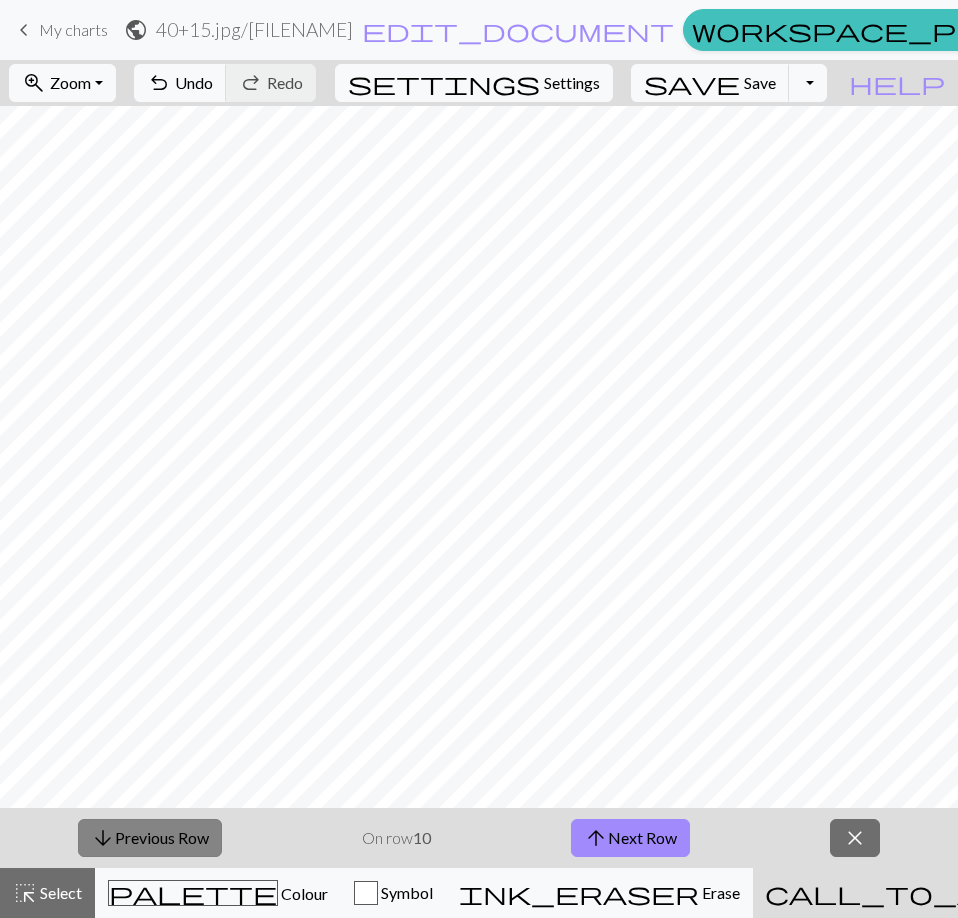 click on "arrow_downward Previous Row" at bounding box center [150, 838] 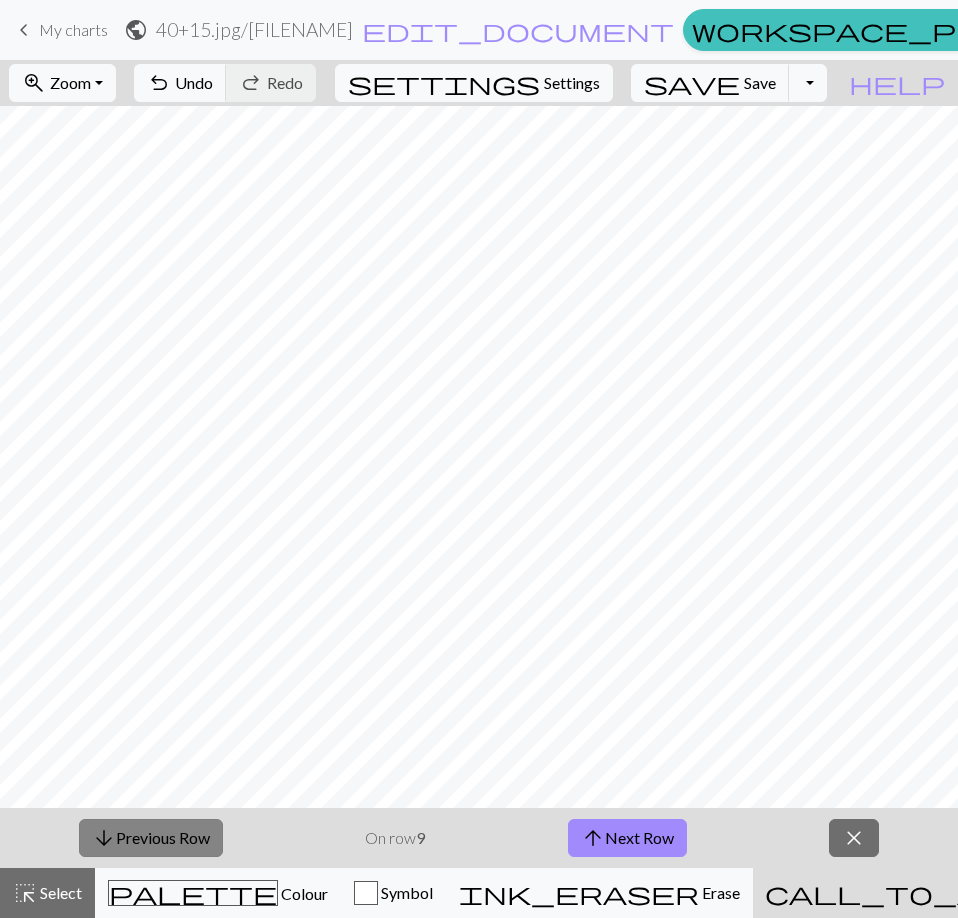 click on "arrow_downward Previous Row" at bounding box center [151, 838] 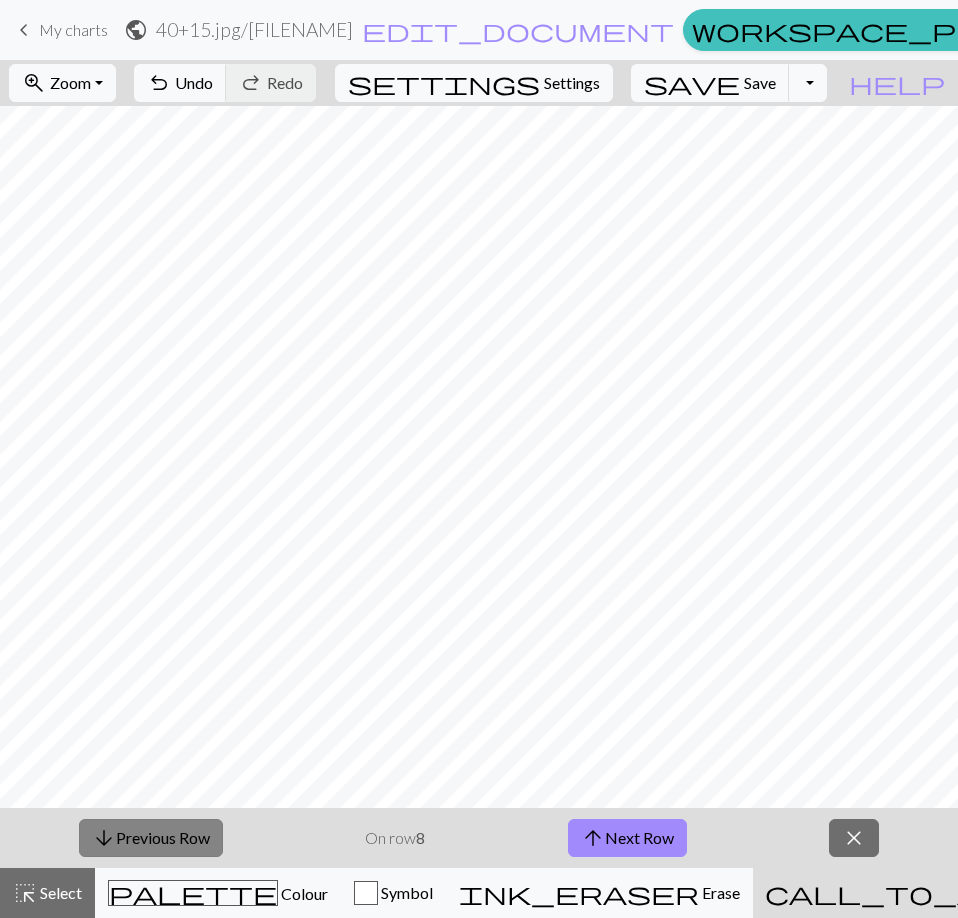 click on "arrow_downward Previous Row" at bounding box center [151, 838] 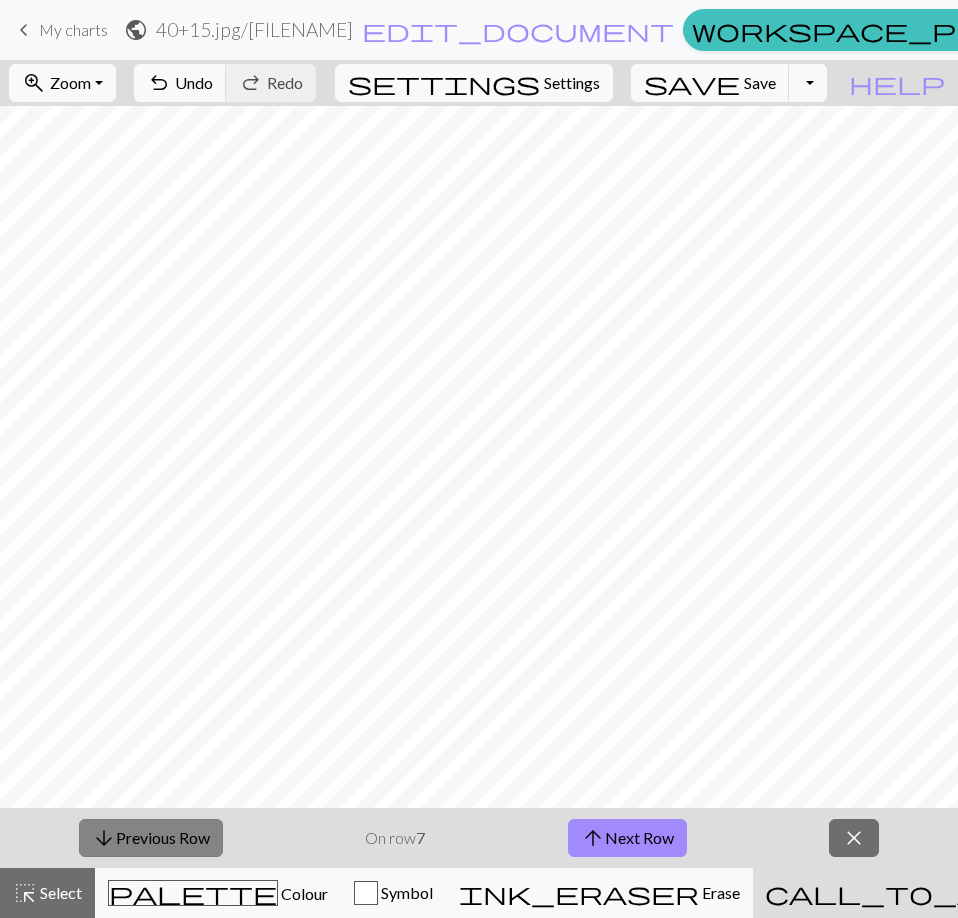 click on "arrow_downward Previous Row" at bounding box center (151, 838) 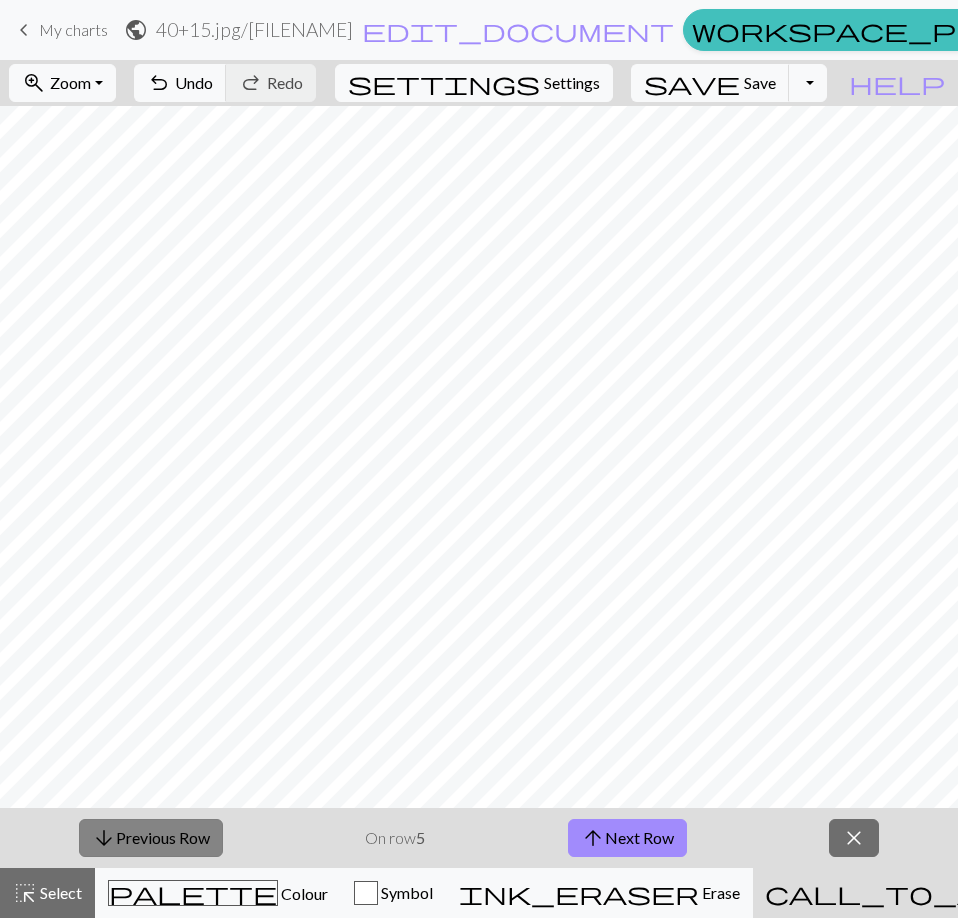 click on "arrow_downward Previous Row" at bounding box center [151, 838] 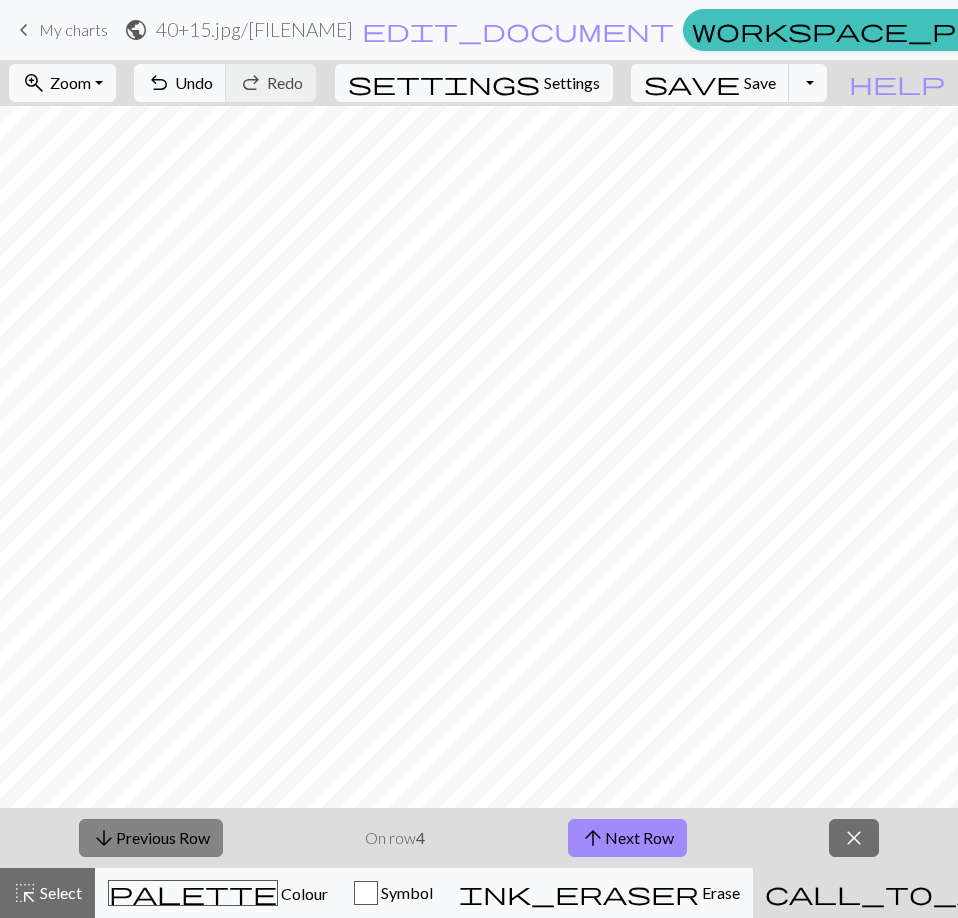 click on "arrow_downward Previous Row" at bounding box center [151, 838] 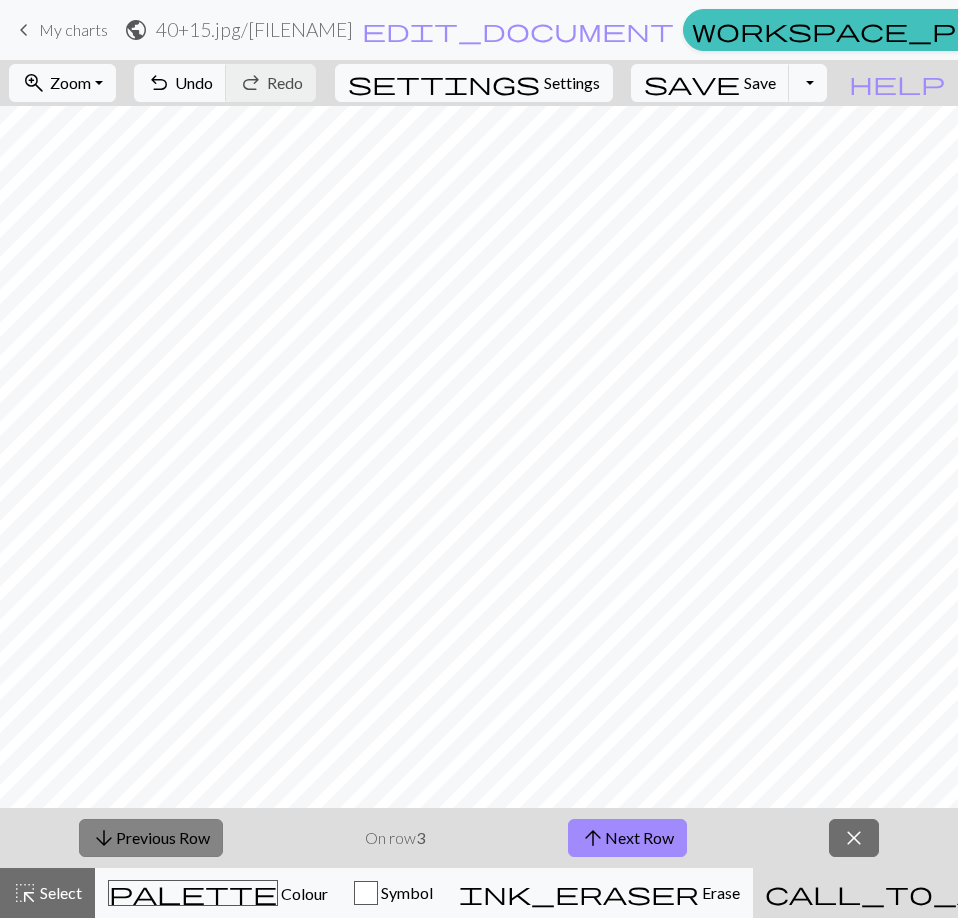 click on "arrow_downward Previous Row" at bounding box center [151, 838] 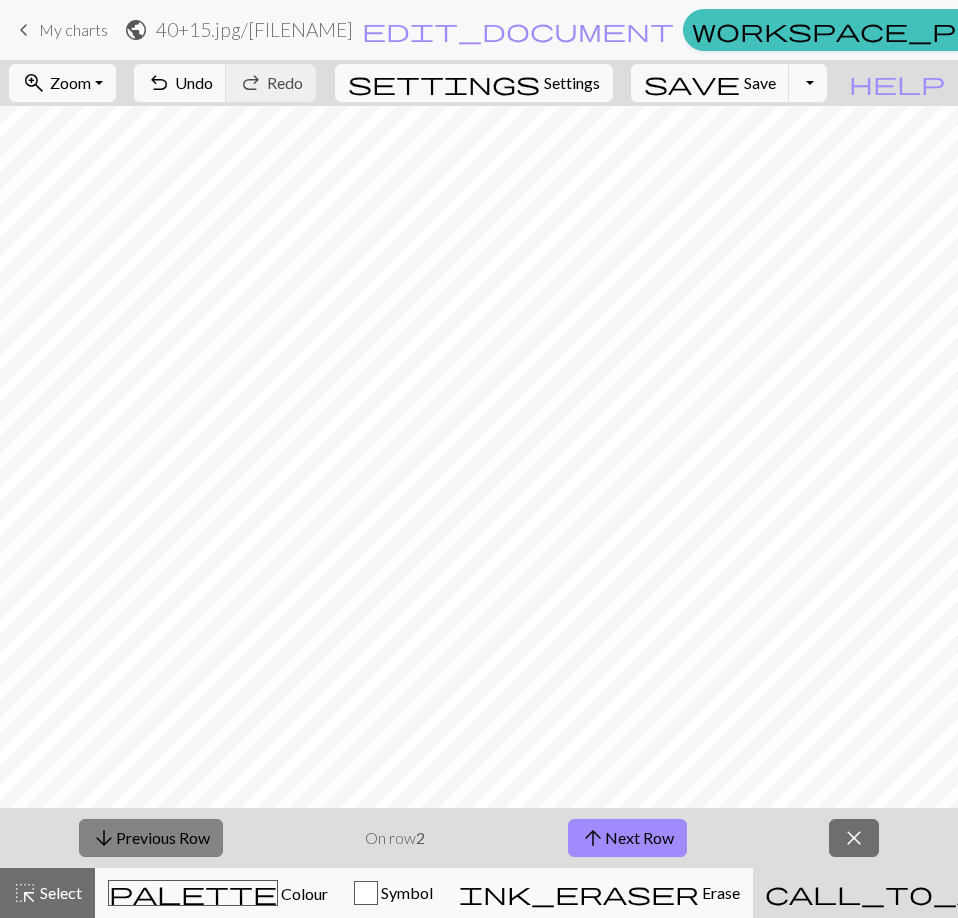click on "arrow_downward Previous Row" at bounding box center (151, 838) 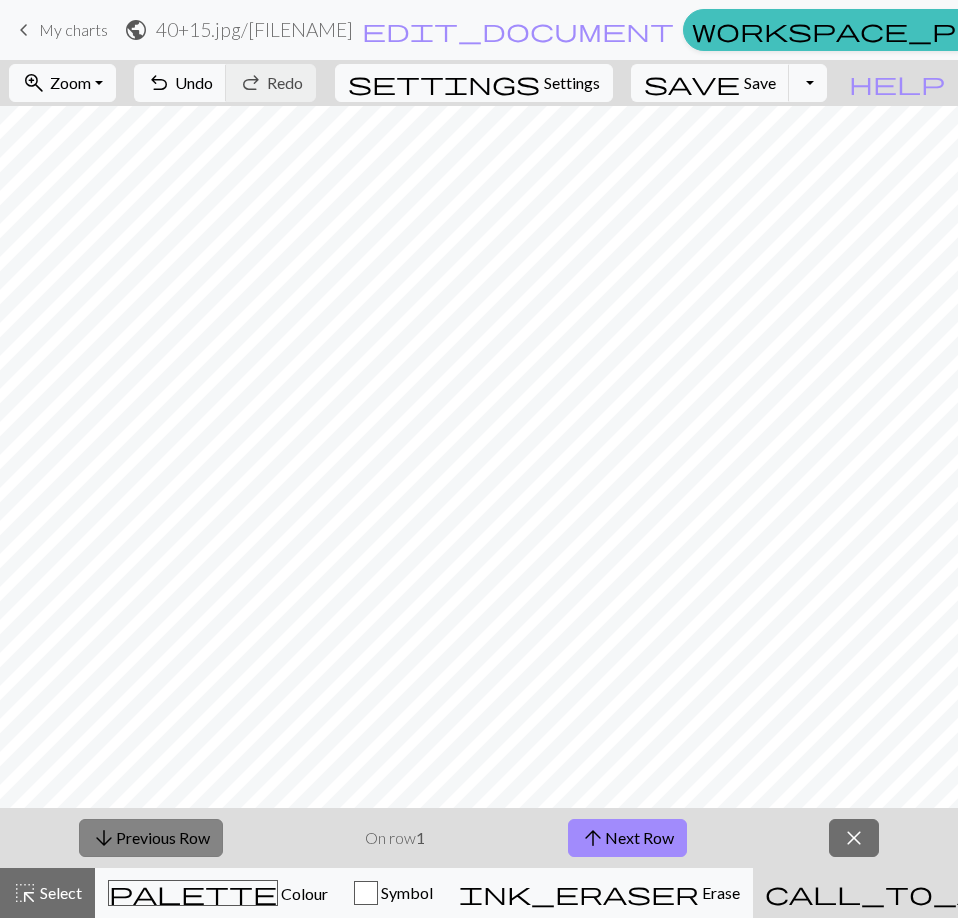 click on "arrow_downward Previous Row" at bounding box center (151, 838) 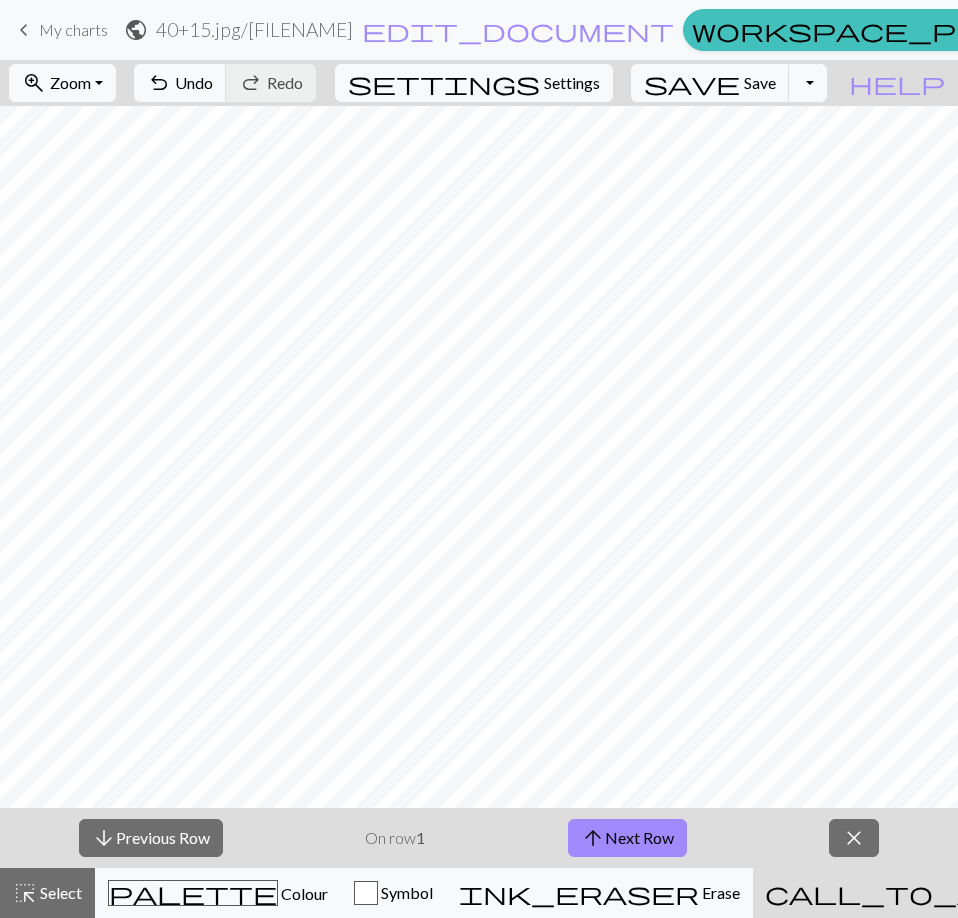 click on "My charts" at bounding box center [73, 29] 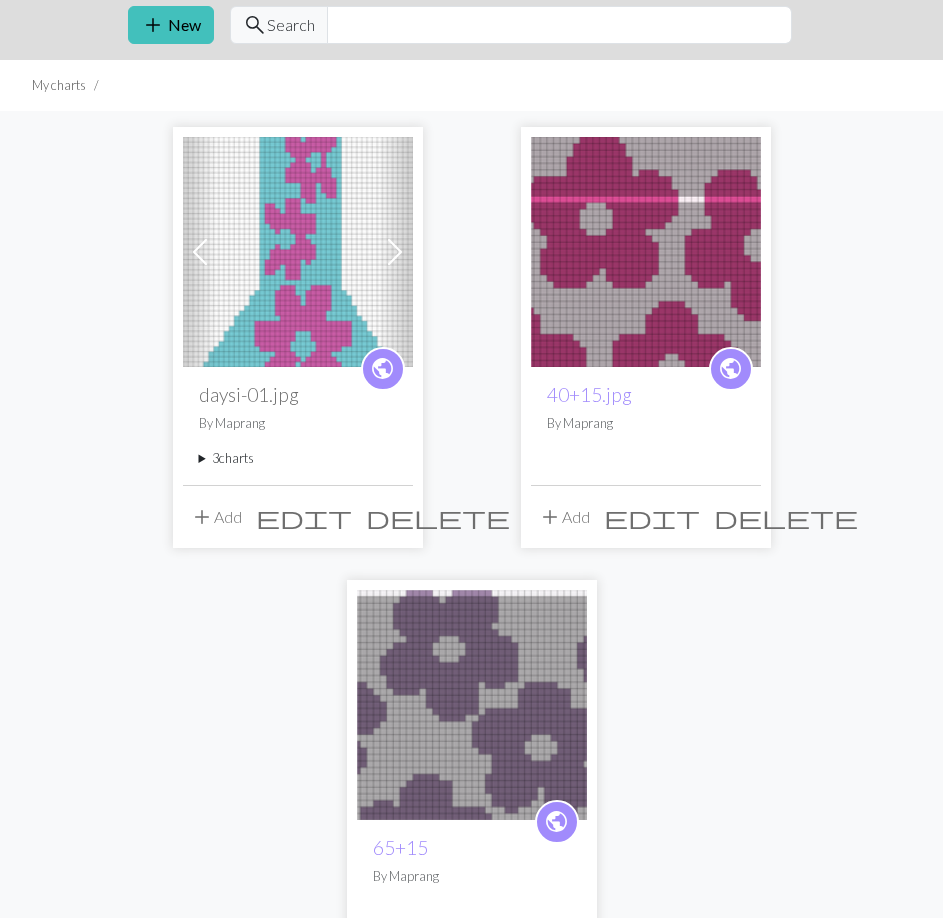 scroll, scrollTop: 59, scrollLeft: 0, axis: vertical 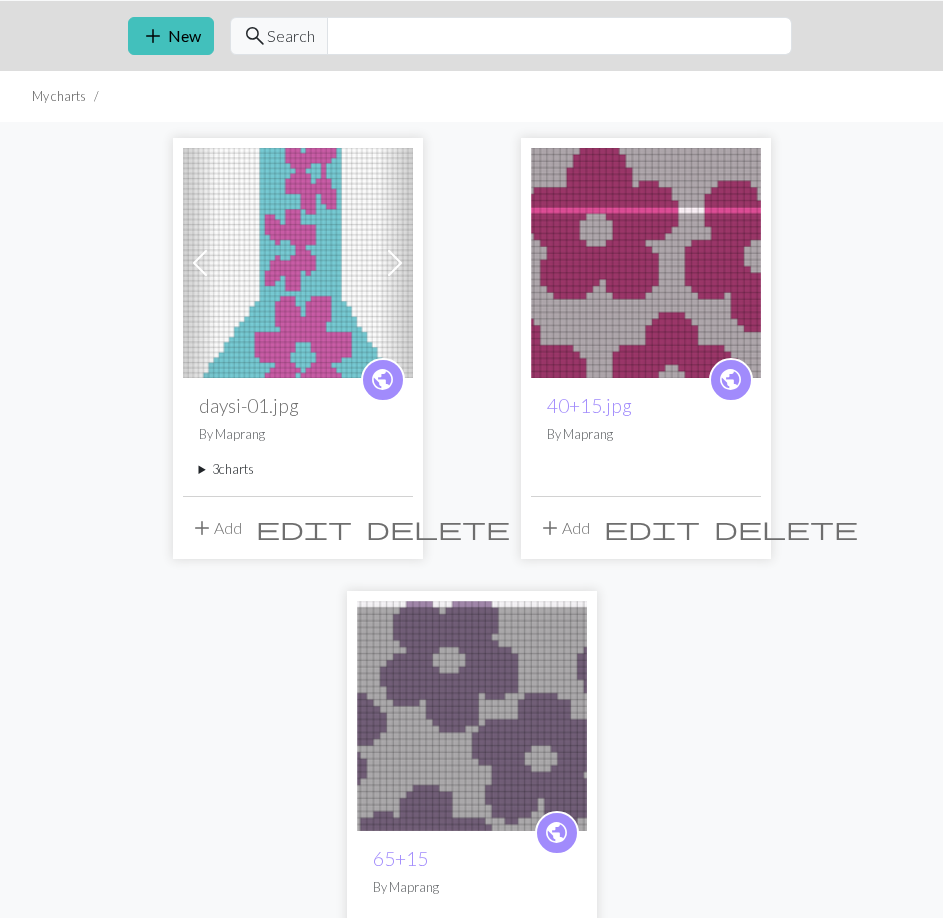click at bounding box center (646, 263) 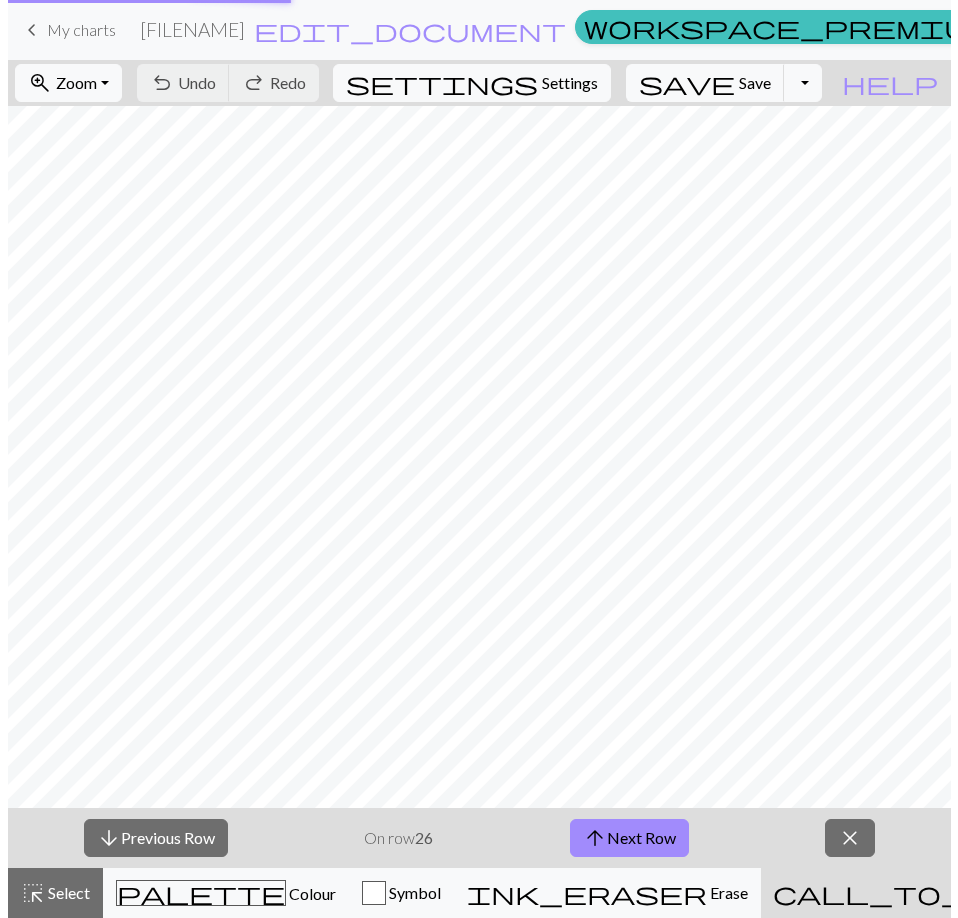scroll, scrollTop: 0, scrollLeft: 0, axis: both 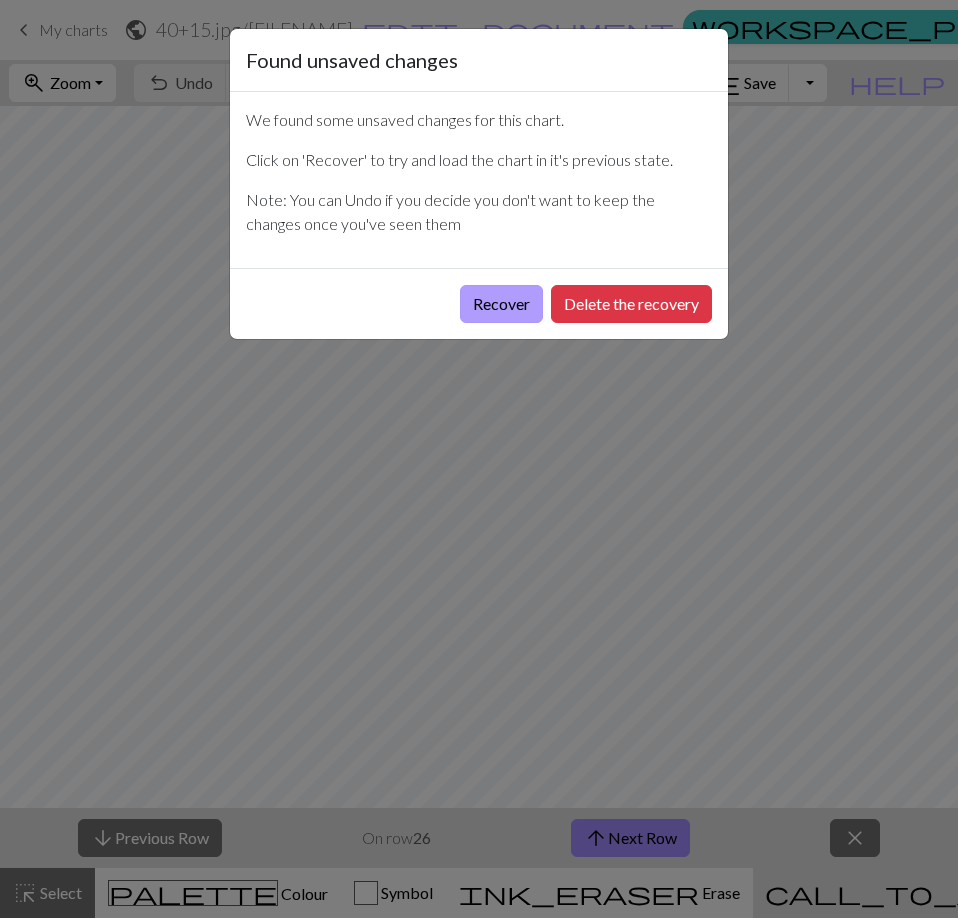 click on "Recover" at bounding box center (501, 304) 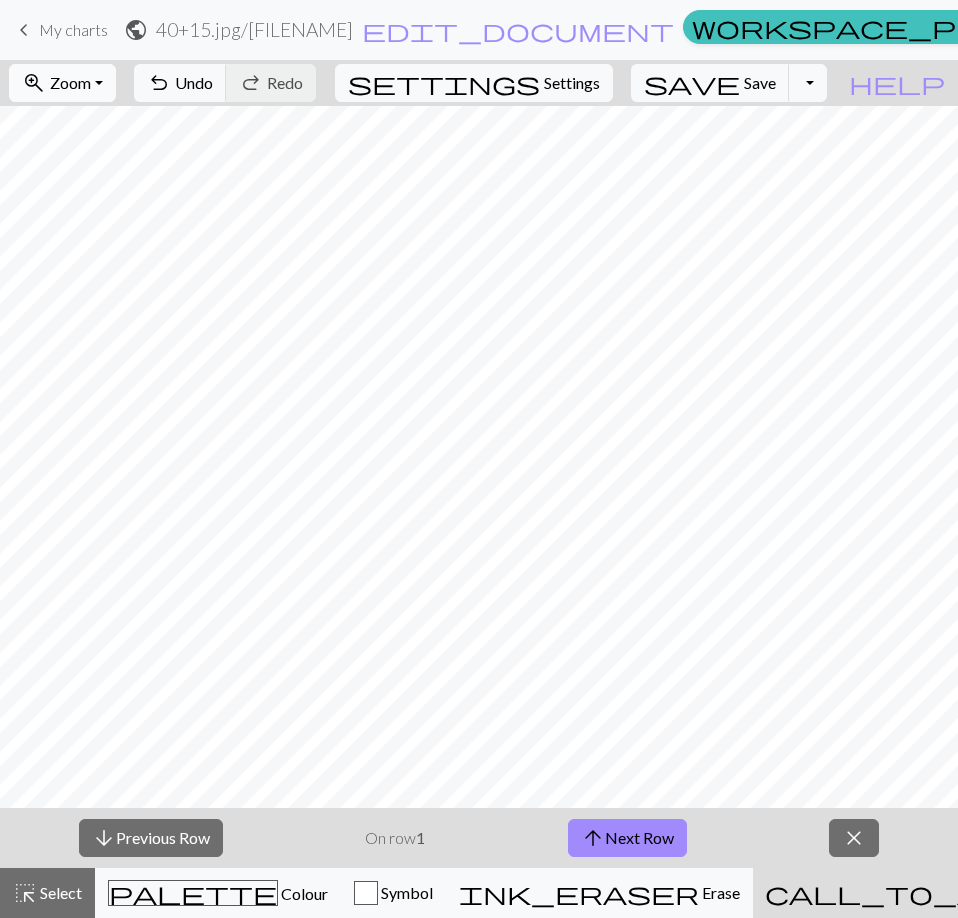 click on "Zoom" at bounding box center (70, 82) 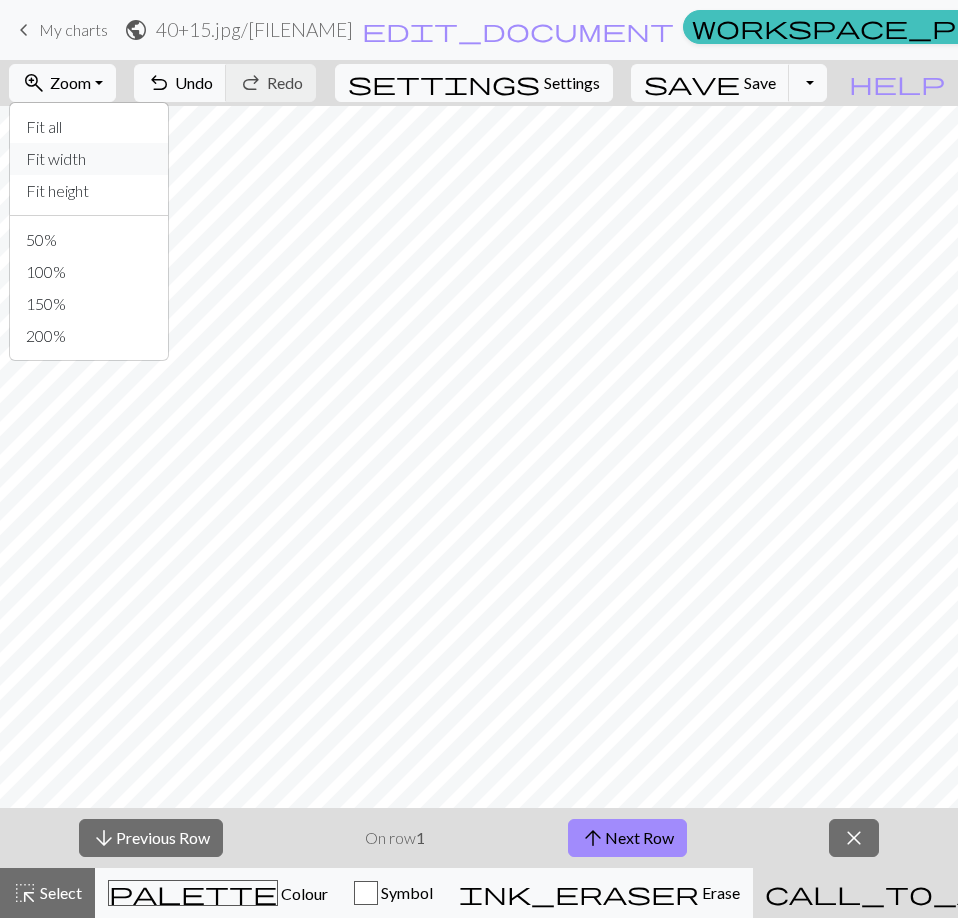 click on "Fit width" at bounding box center (89, 159) 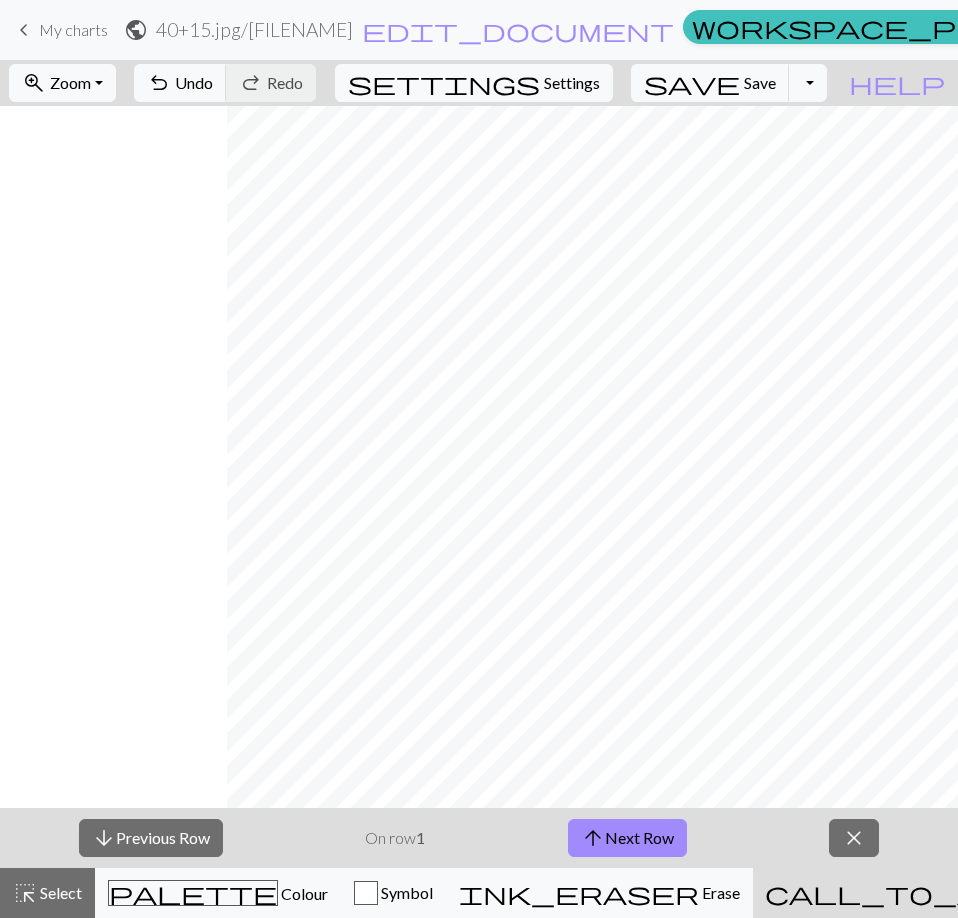 scroll, scrollTop: 0, scrollLeft: 227, axis: horizontal 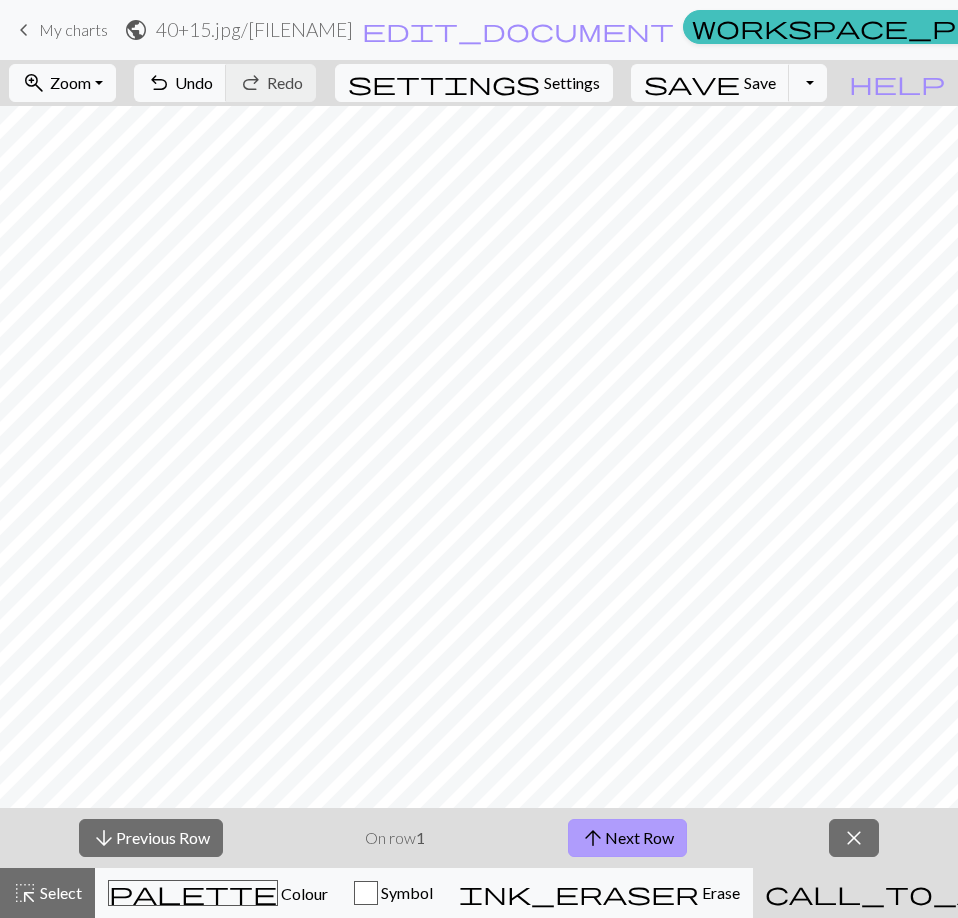click on "arrow_upward  Next Row" at bounding box center (627, 838) 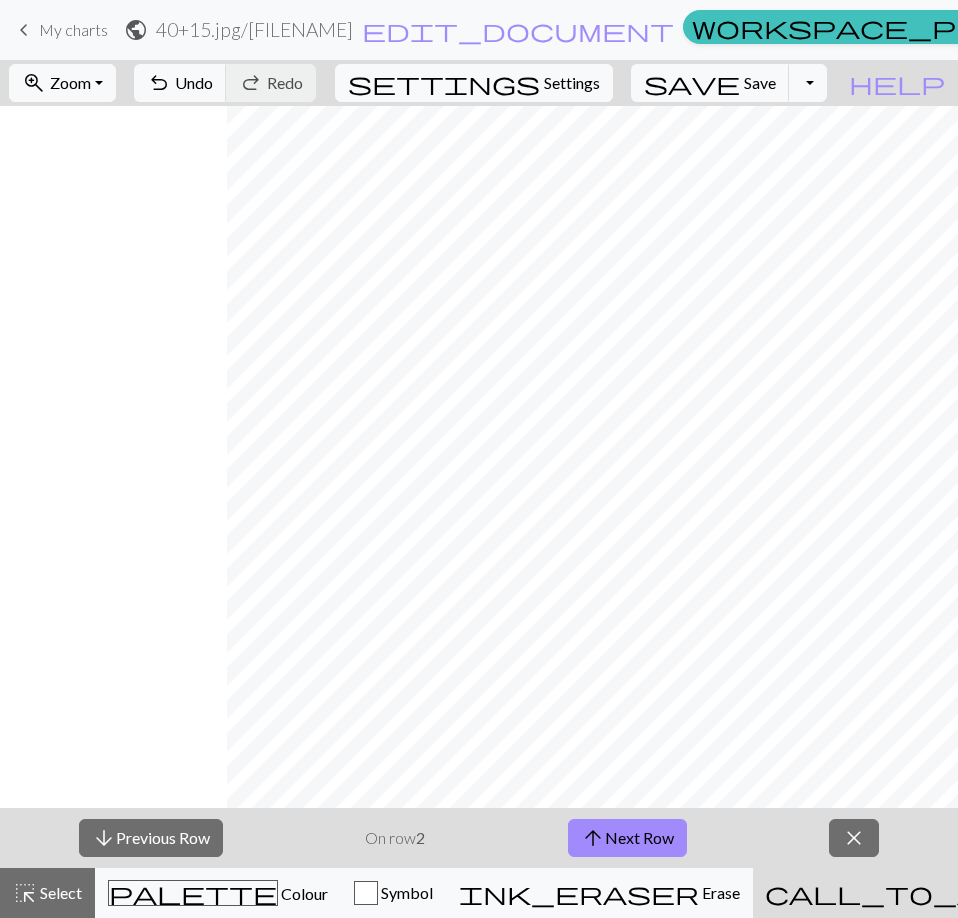scroll, scrollTop: 0, scrollLeft: 227, axis: horizontal 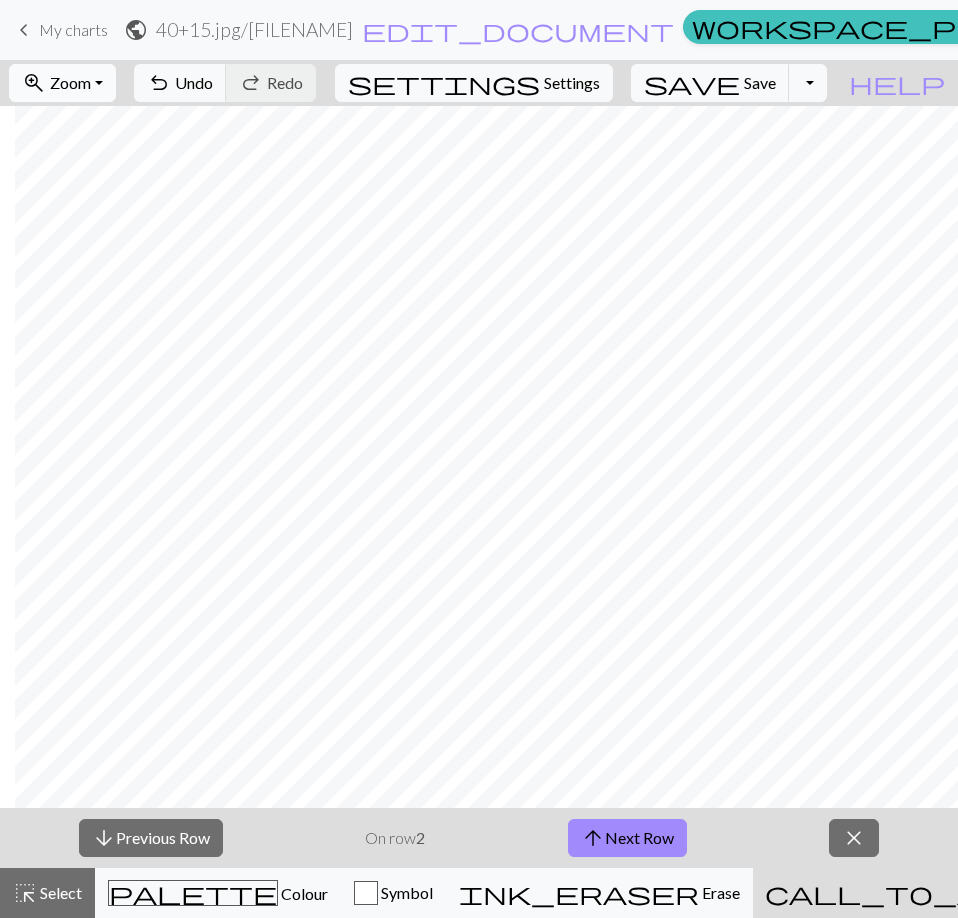 click on "Zoom" at bounding box center [70, 82] 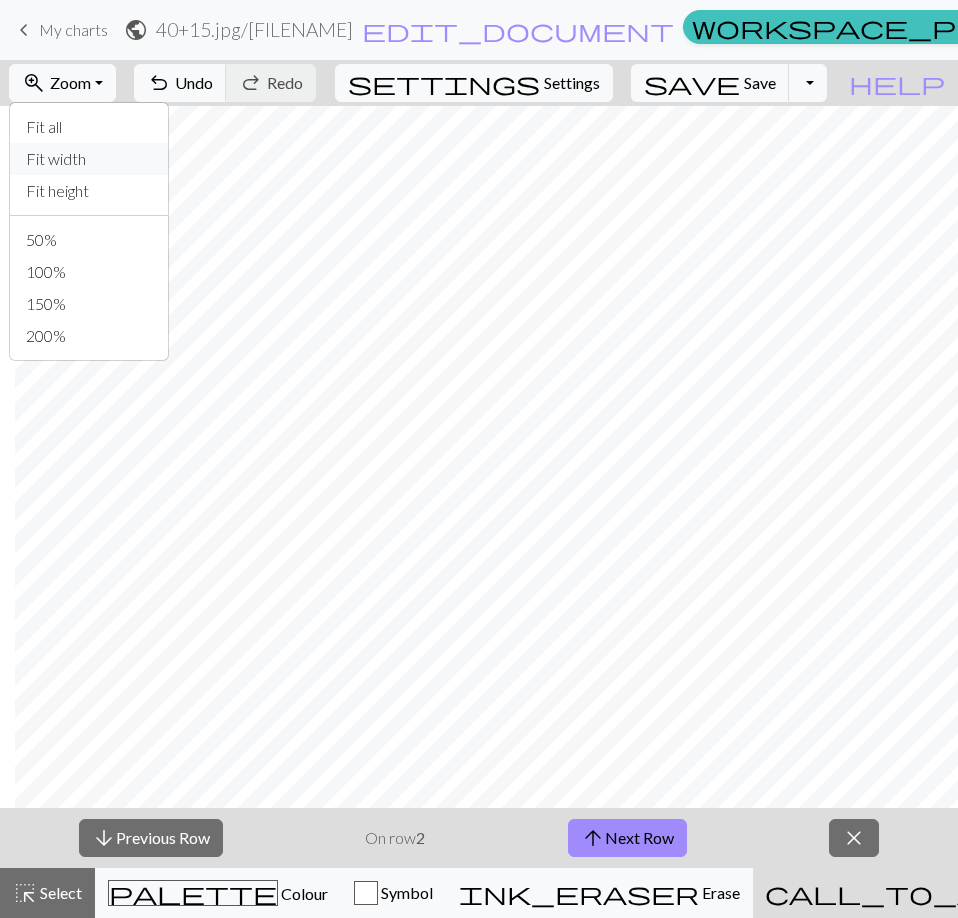 click on "Fit width" at bounding box center (89, 159) 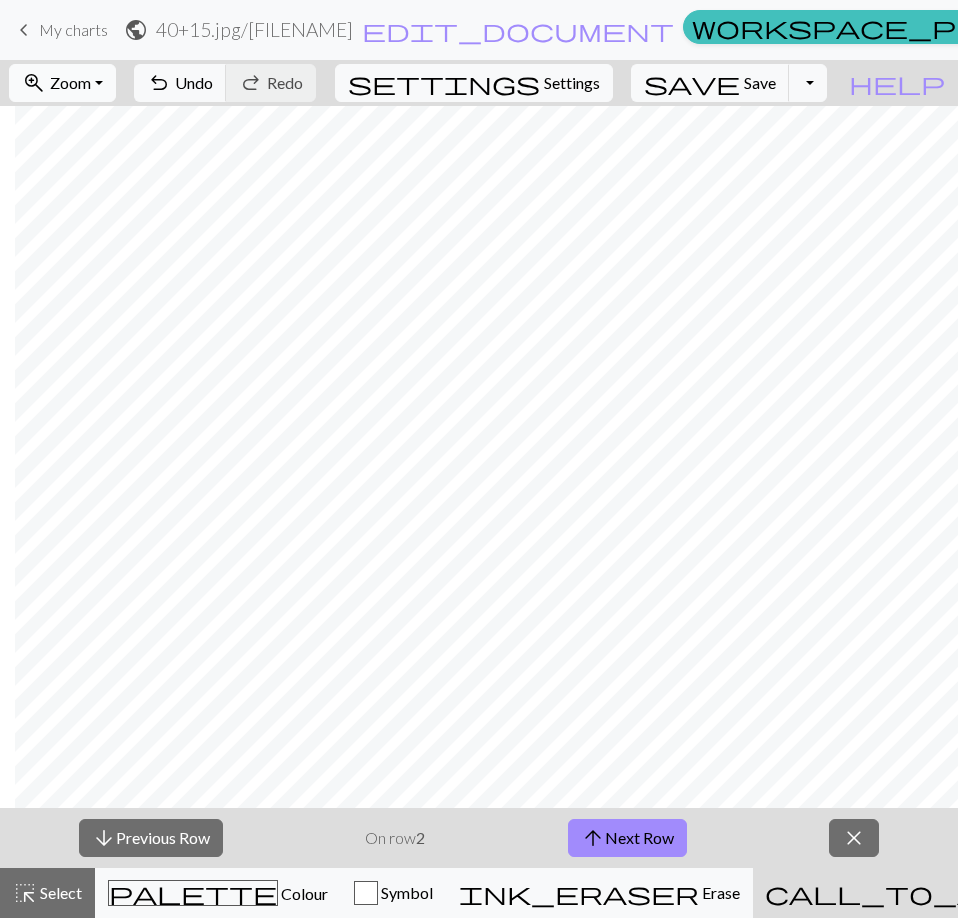 click on "Zoom" at bounding box center [70, 82] 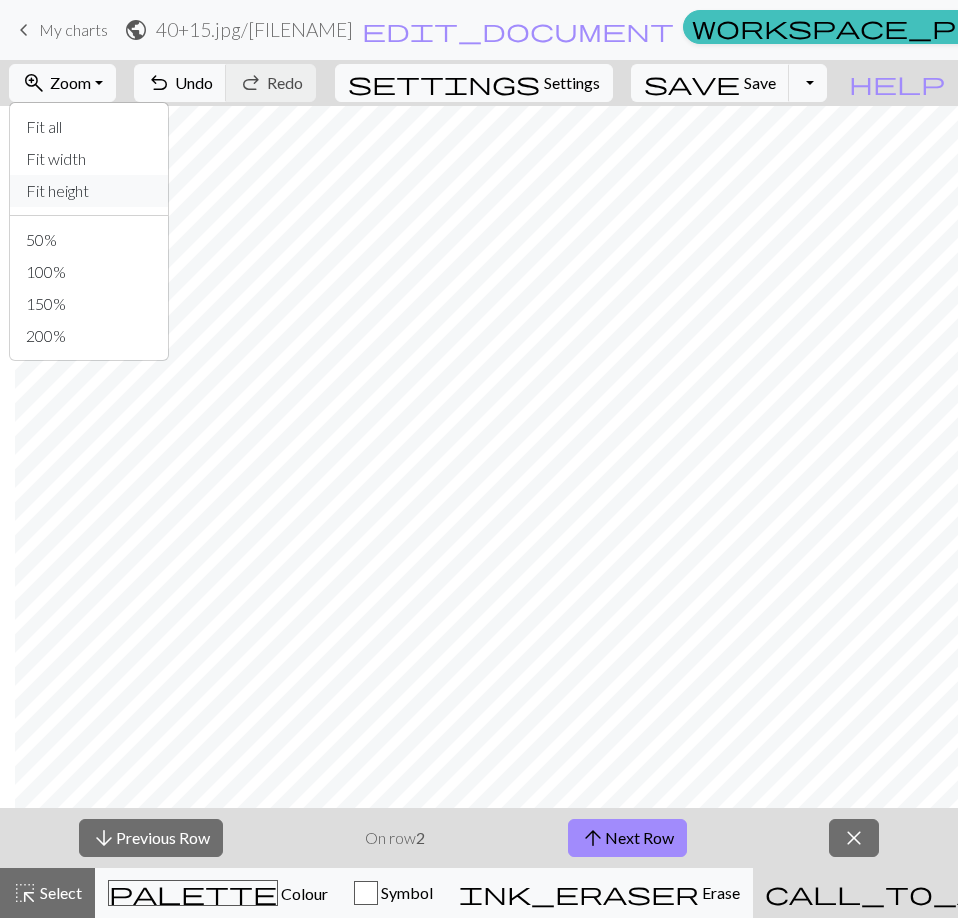 click on "Fit height" at bounding box center [89, 191] 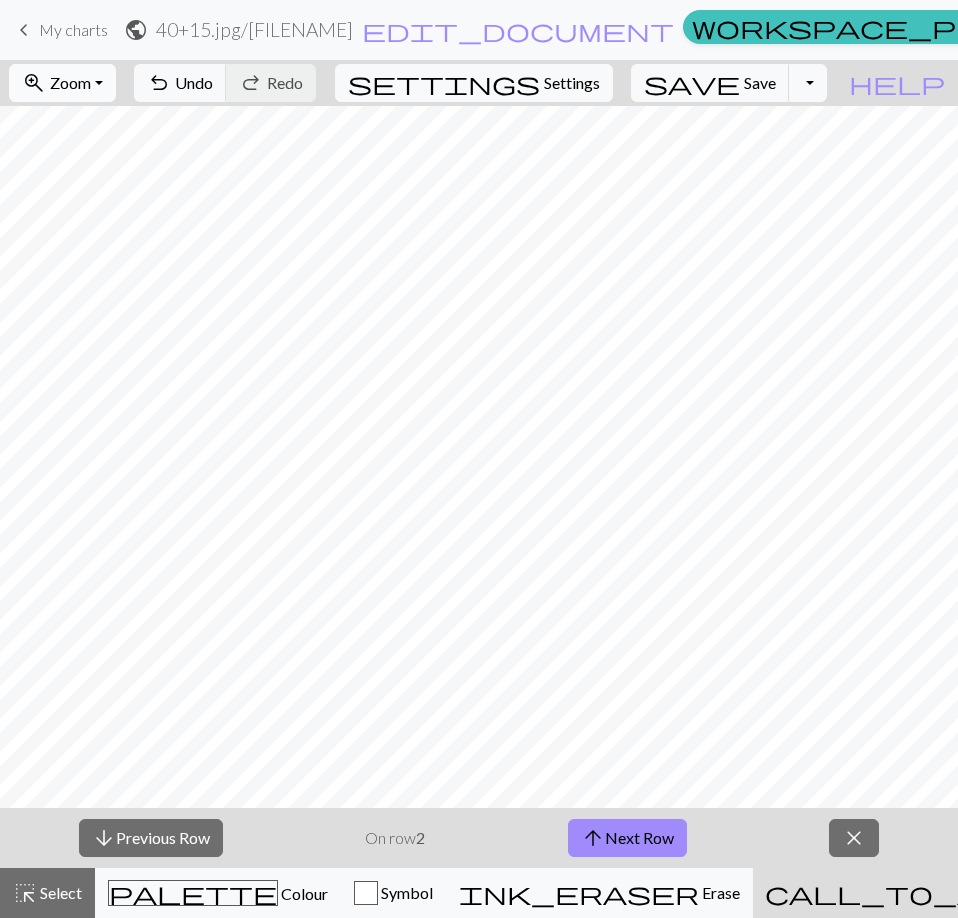 click on "Zoom" at bounding box center (70, 82) 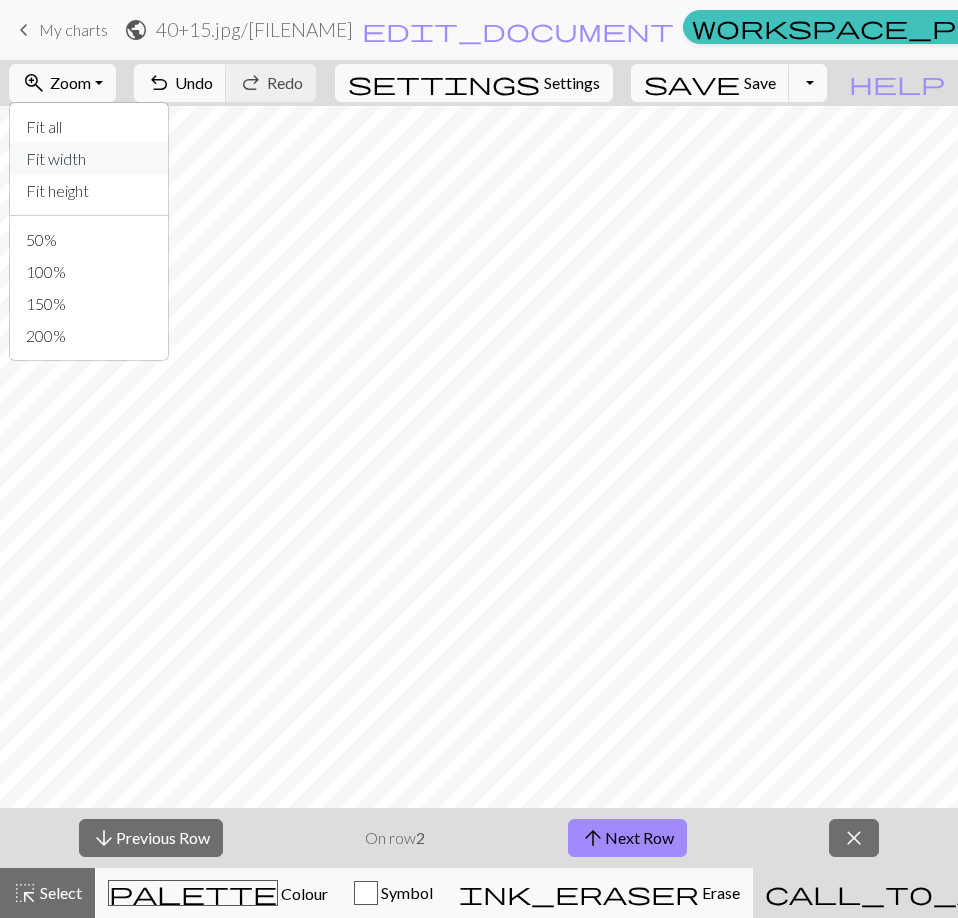 click on "Fit width" at bounding box center (89, 159) 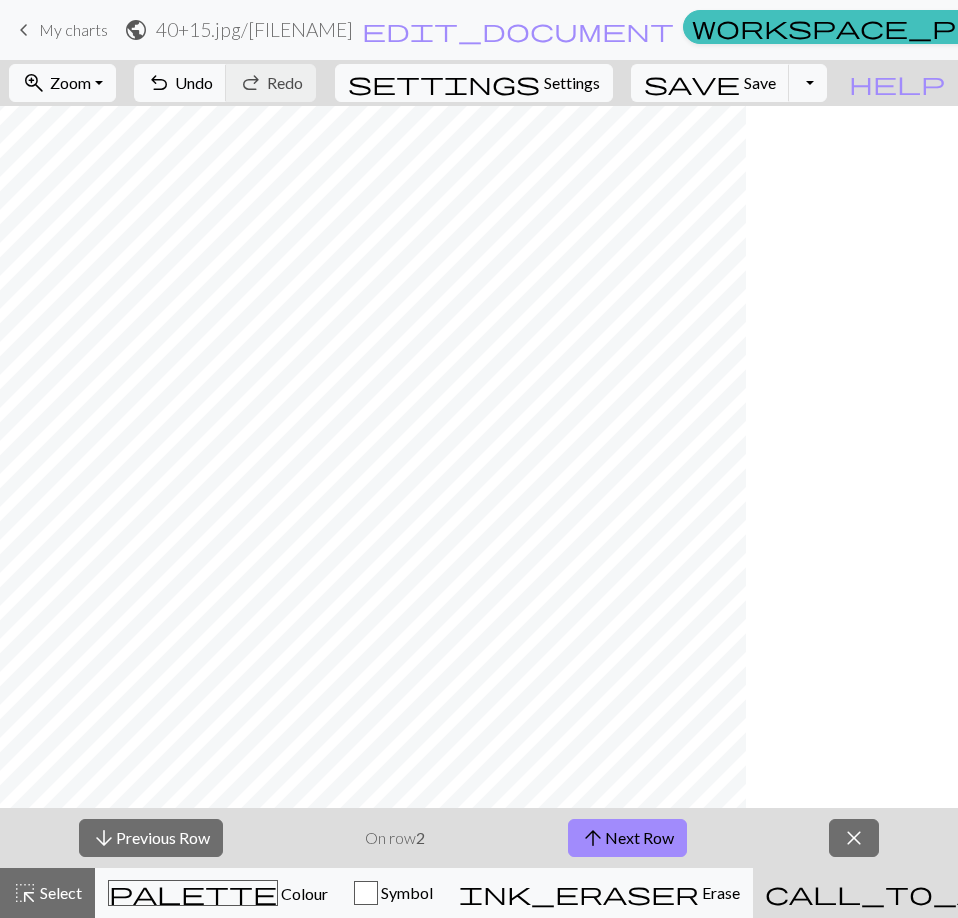 scroll, scrollTop: 0, scrollLeft: 0, axis: both 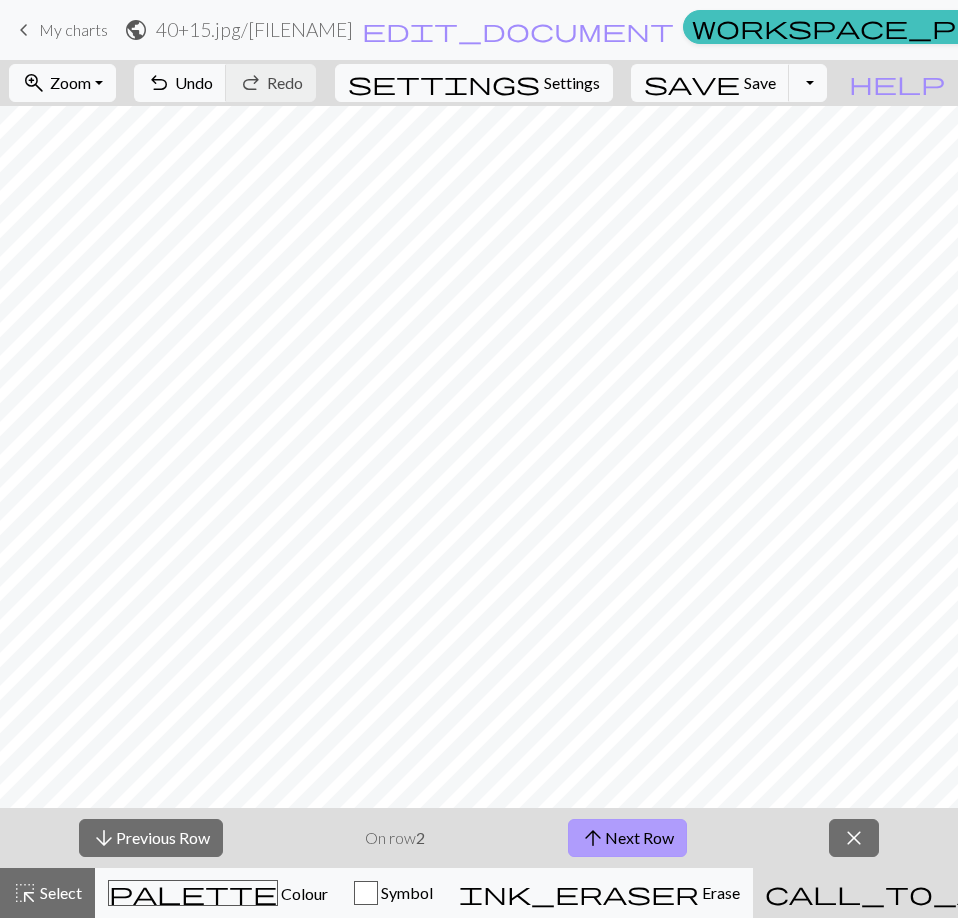 click on "arrow_upward  Next Row" at bounding box center (627, 838) 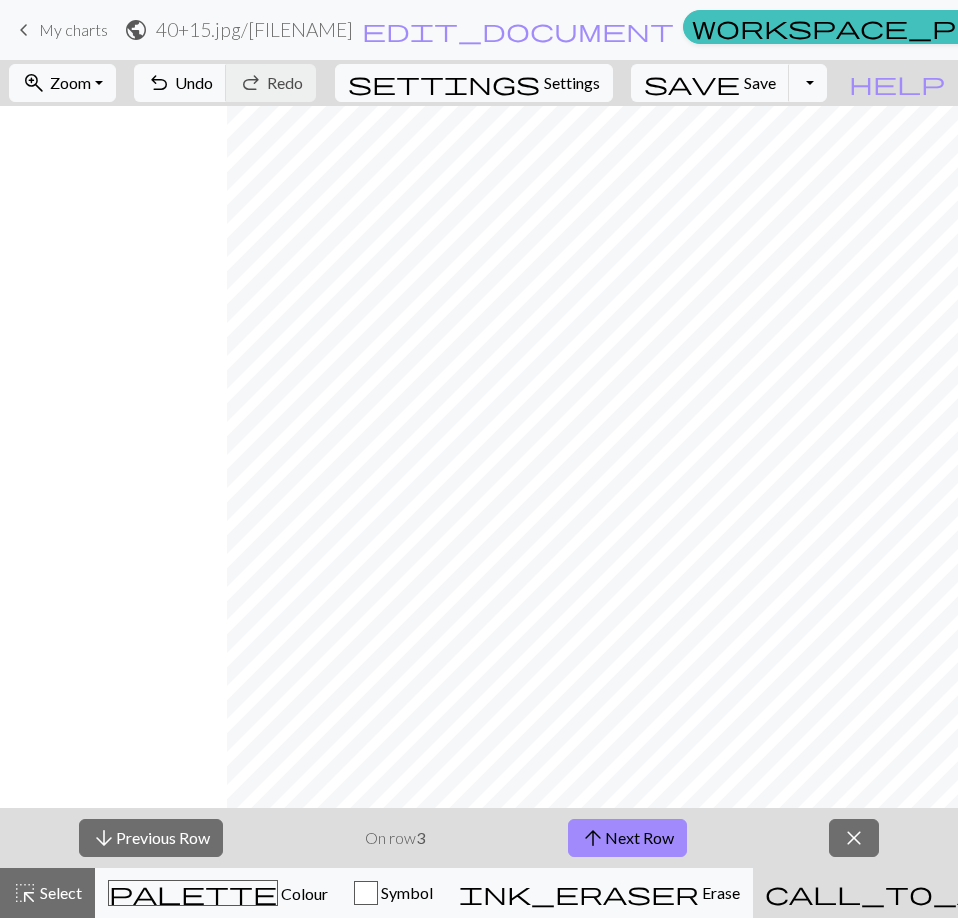 scroll, scrollTop: 0, scrollLeft: 227, axis: horizontal 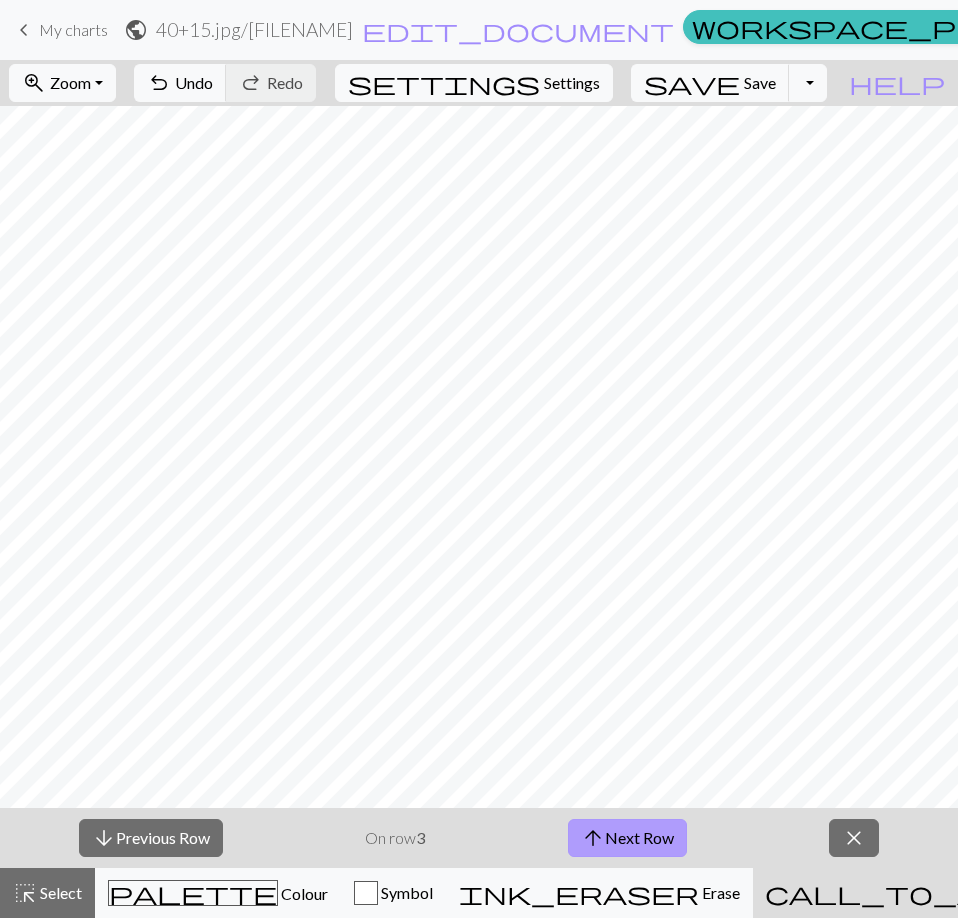 click on "arrow_upward  Next Row" at bounding box center (627, 838) 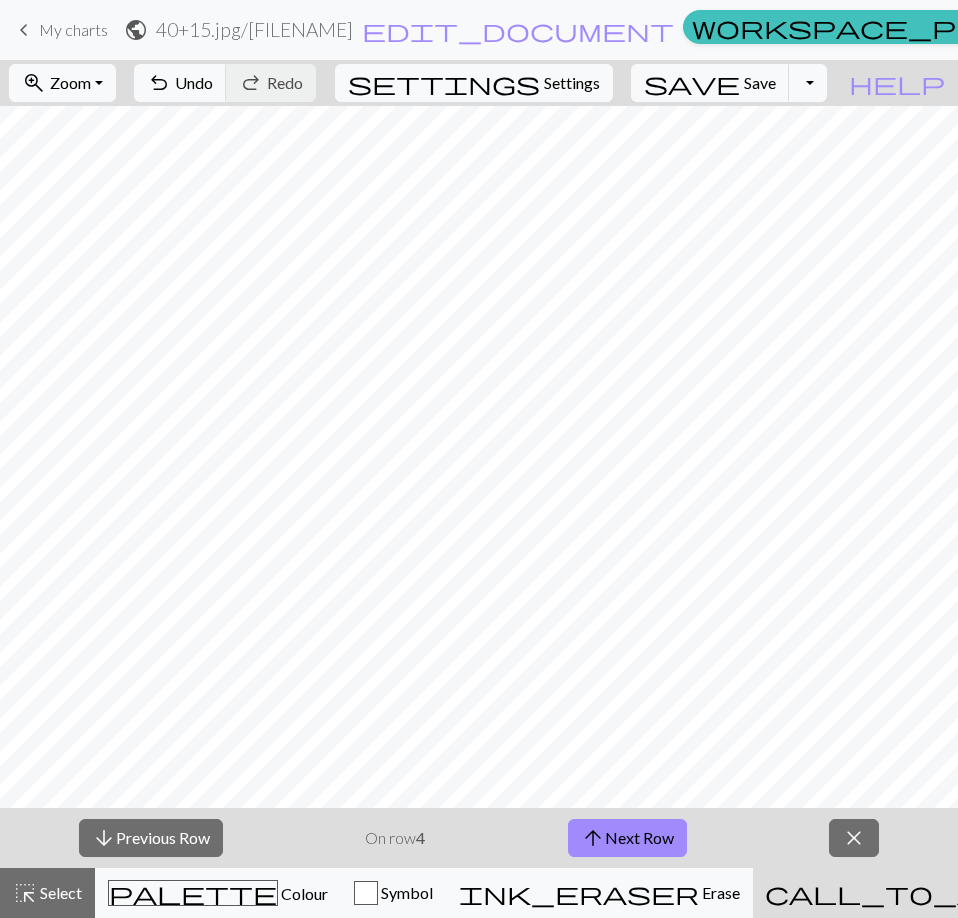 scroll, scrollTop: 0, scrollLeft: 227, axis: horizontal 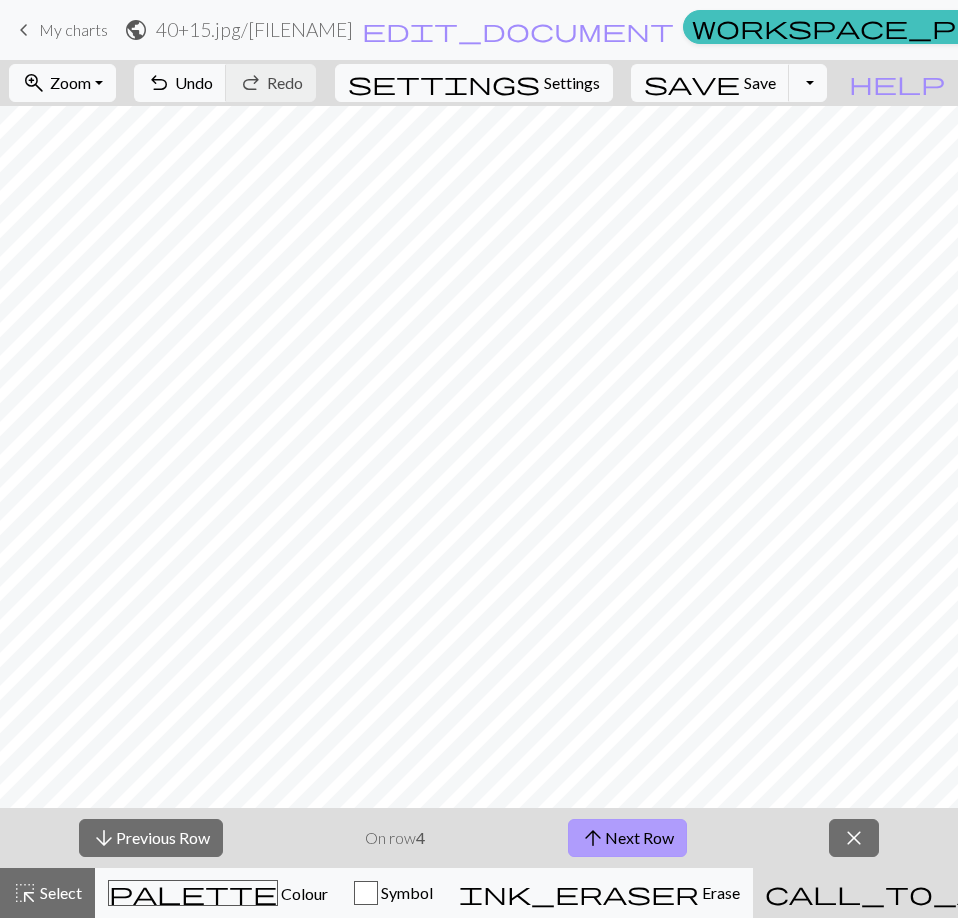 click on "arrow_upward  Next Row" at bounding box center [627, 838] 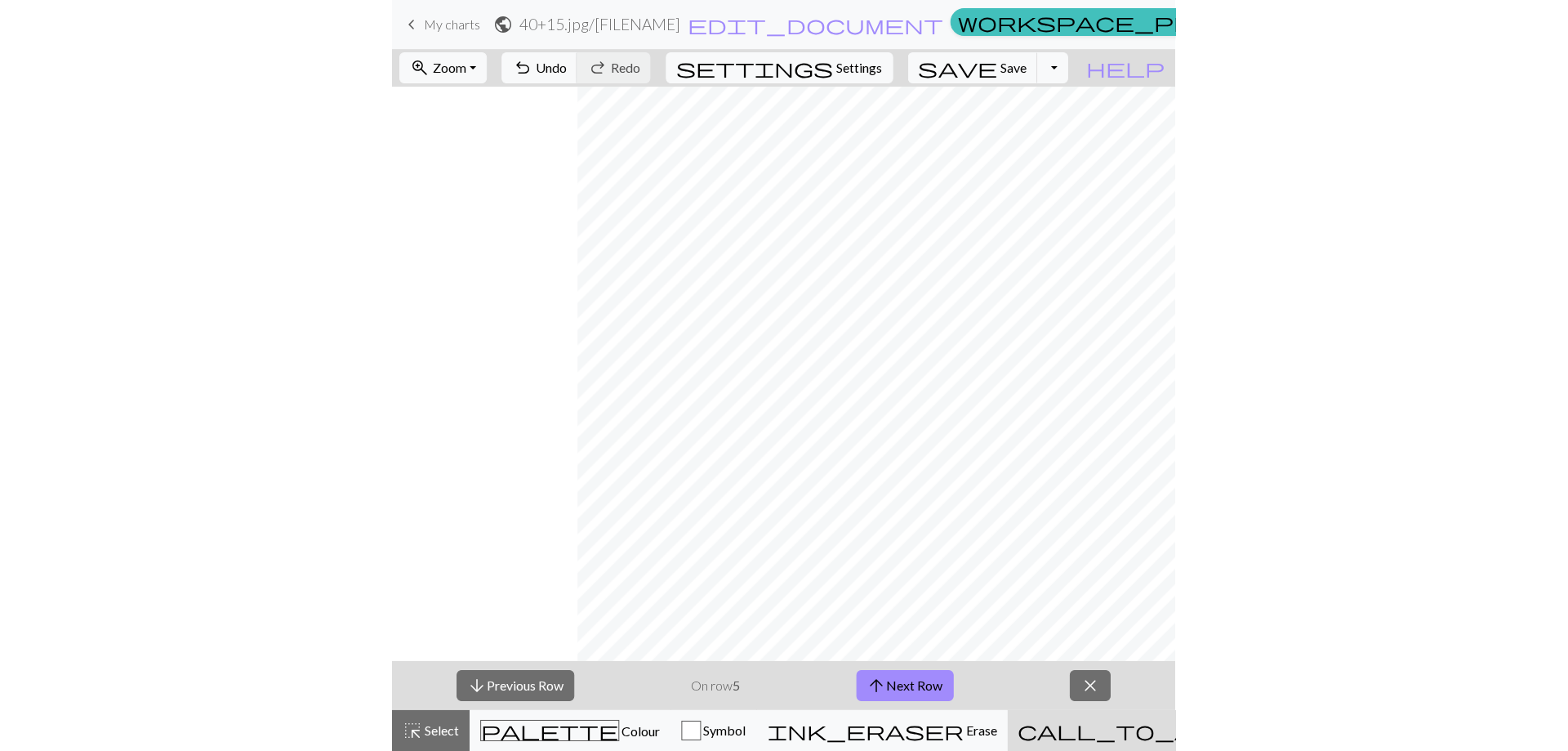 scroll, scrollTop: 0, scrollLeft: 185, axis: horizontal 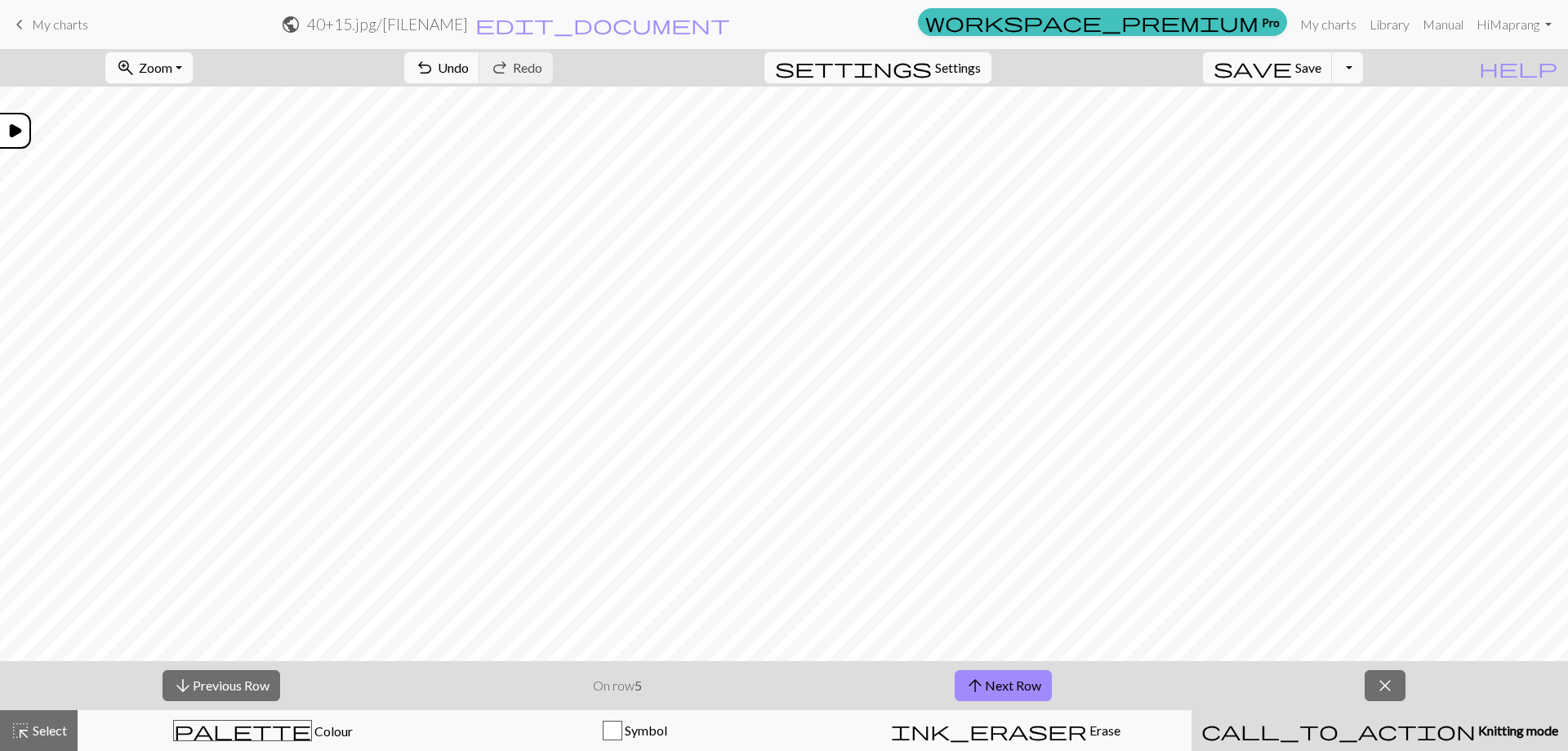 click on "zoom_in Zoom Zoom" at bounding box center [149, 68] 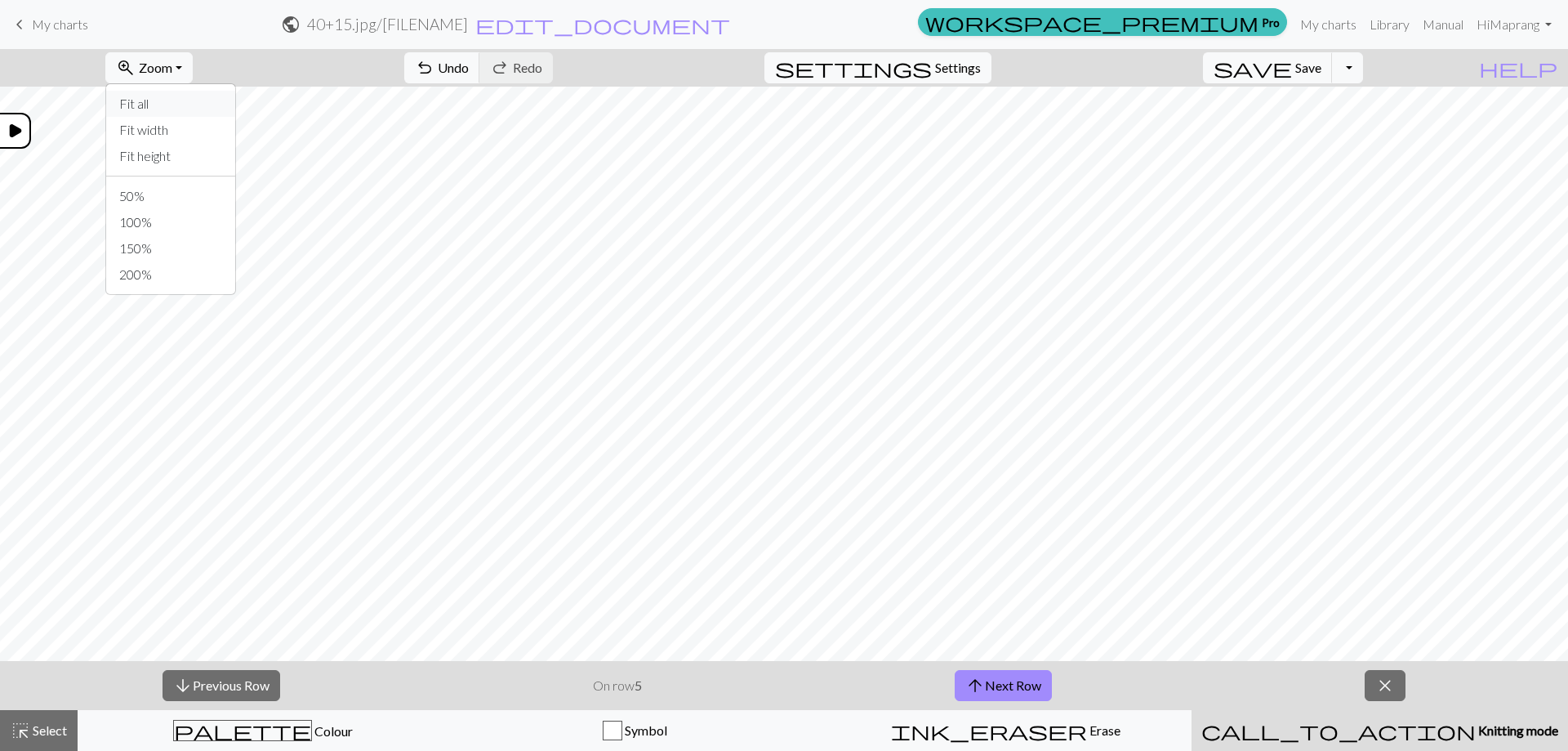 click on "Fit all" at bounding box center [171, 104] 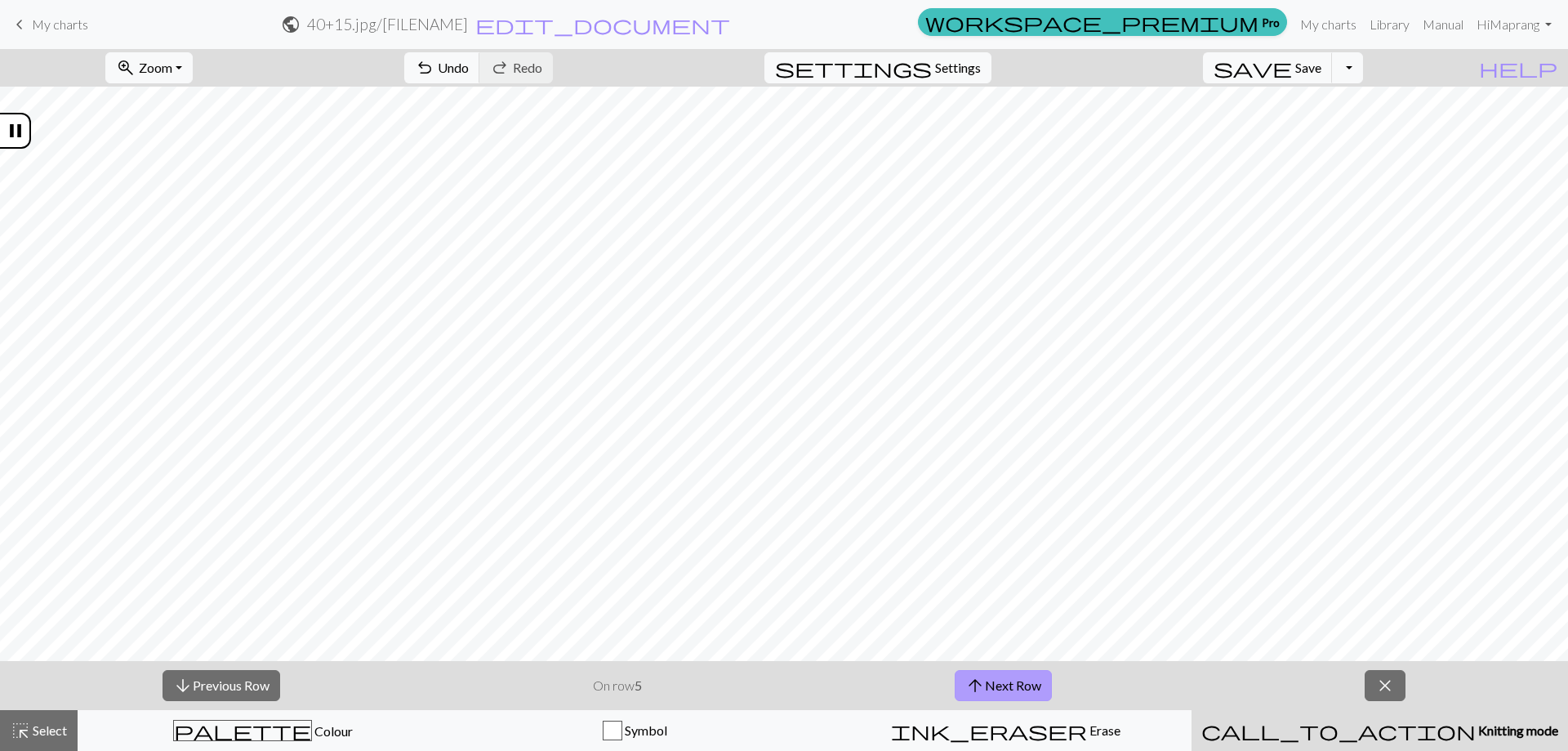 click on "arrow_upward  Next Row" at bounding box center [1003, 686] 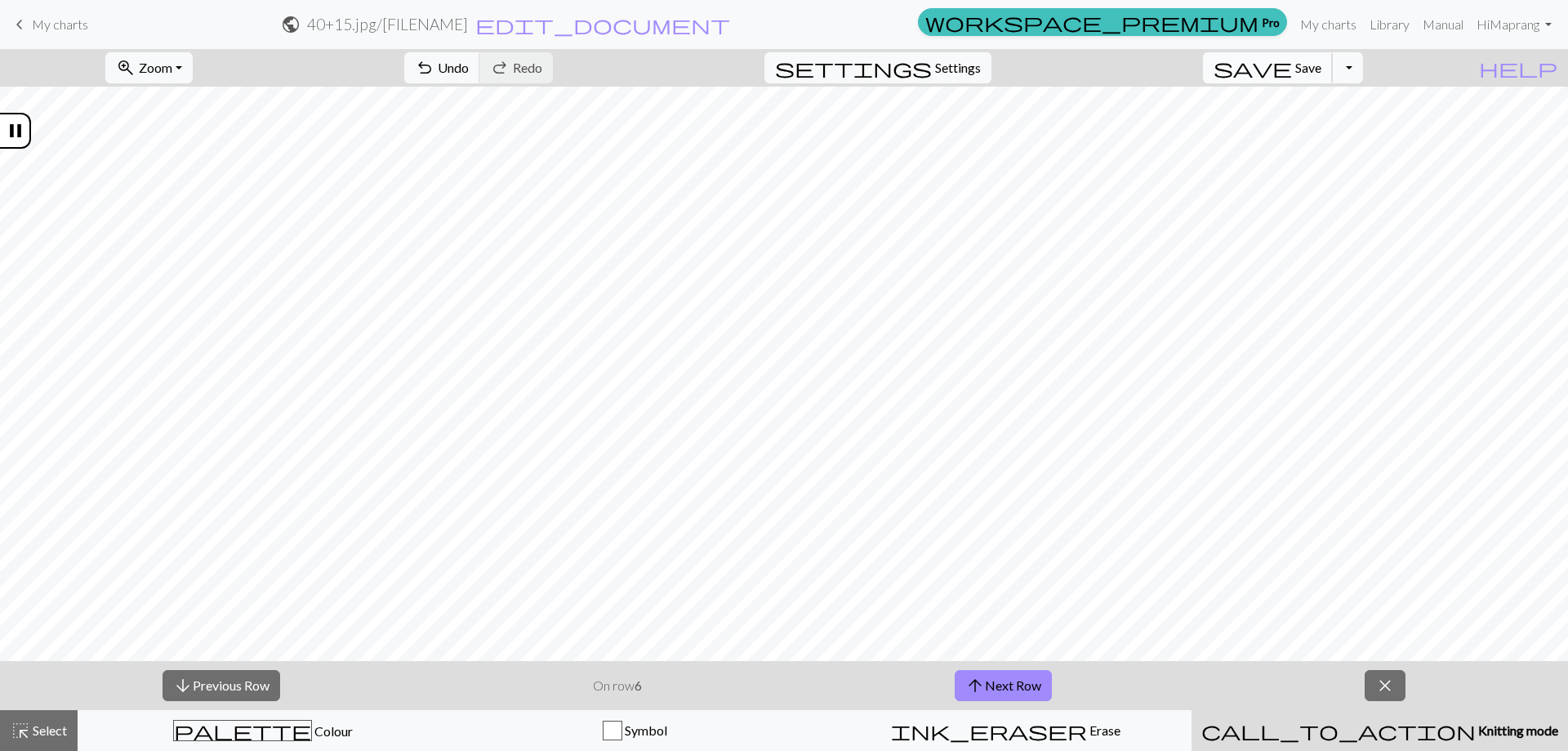 click on "Save" at bounding box center (1308, 67) 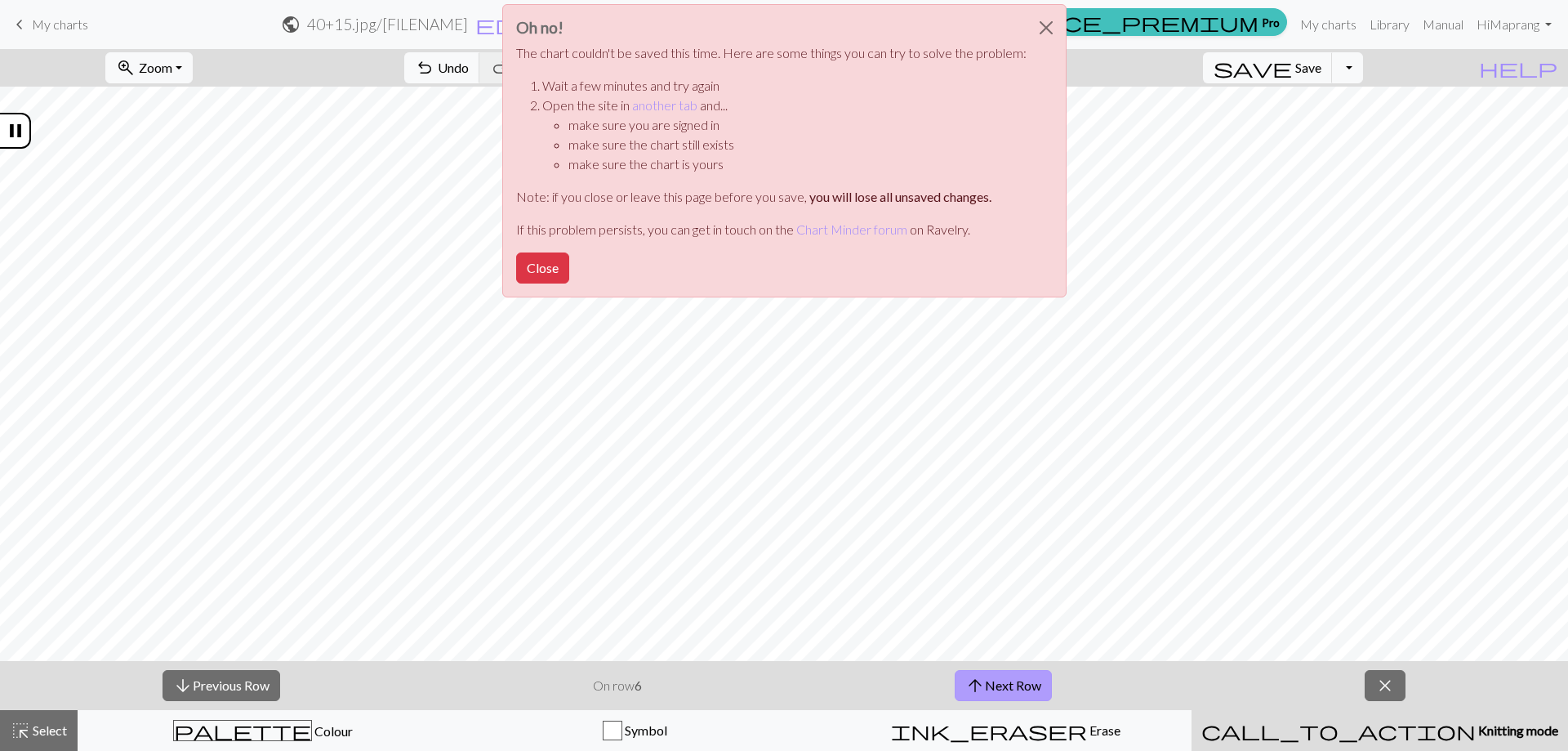 click on "arrow_upward  Next Row" at bounding box center (1003, 686) 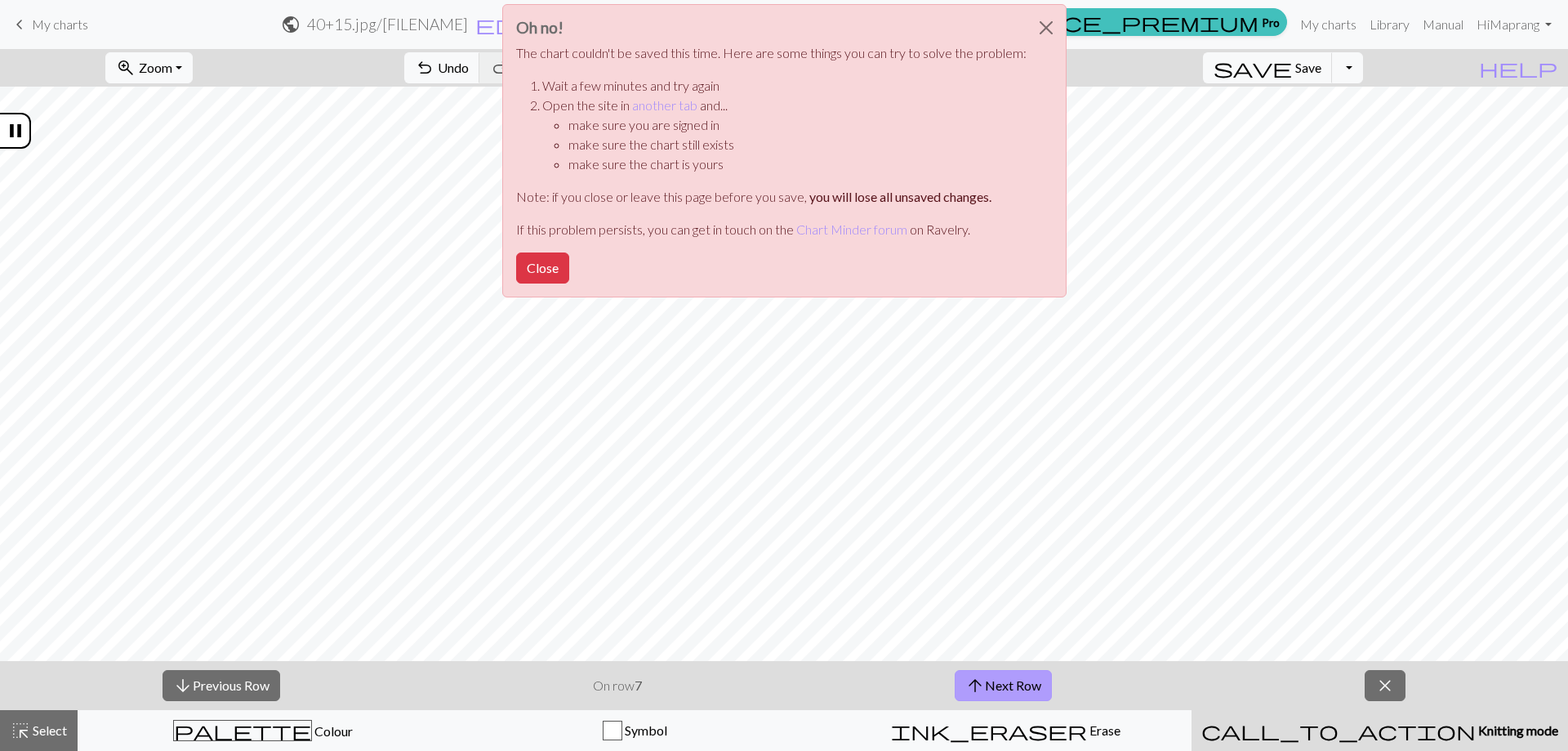 click on "arrow_upward  Next Row" at bounding box center [1003, 686] 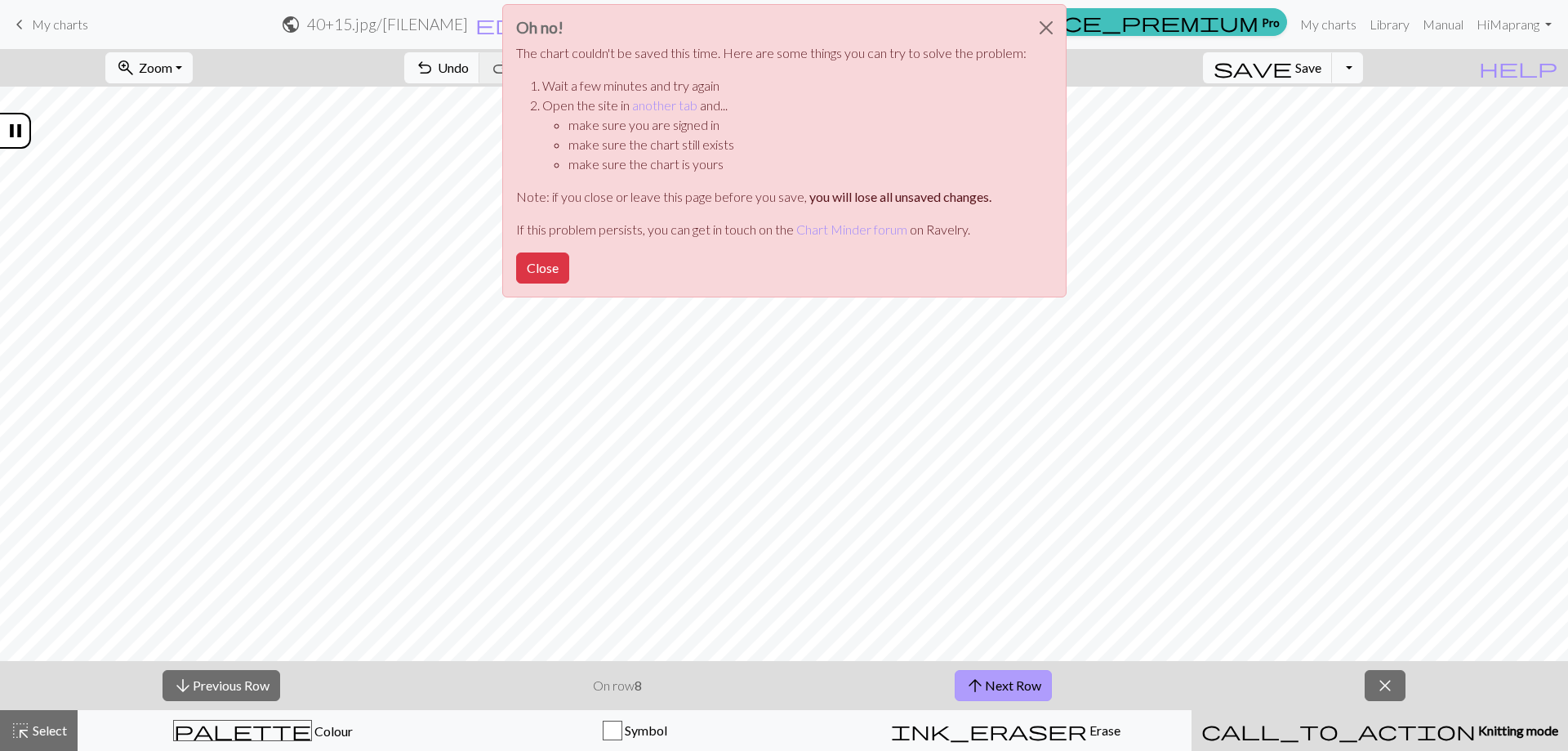 drag, startPoint x: 1045, startPoint y: 661, endPoint x: 1021, endPoint y: 688, distance: 36.124784 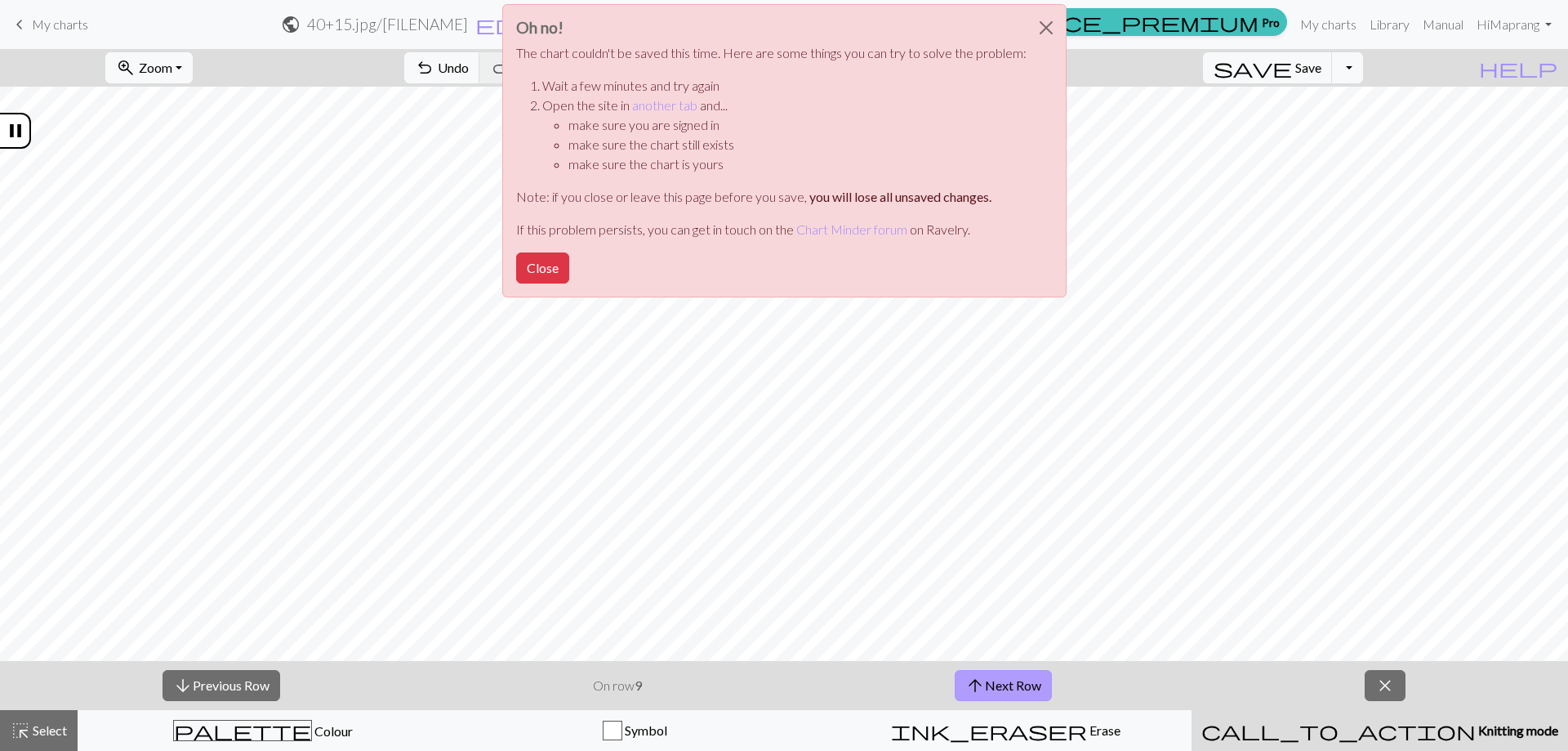 click on "arrow_upward  Next Row" at bounding box center [1003, 686] 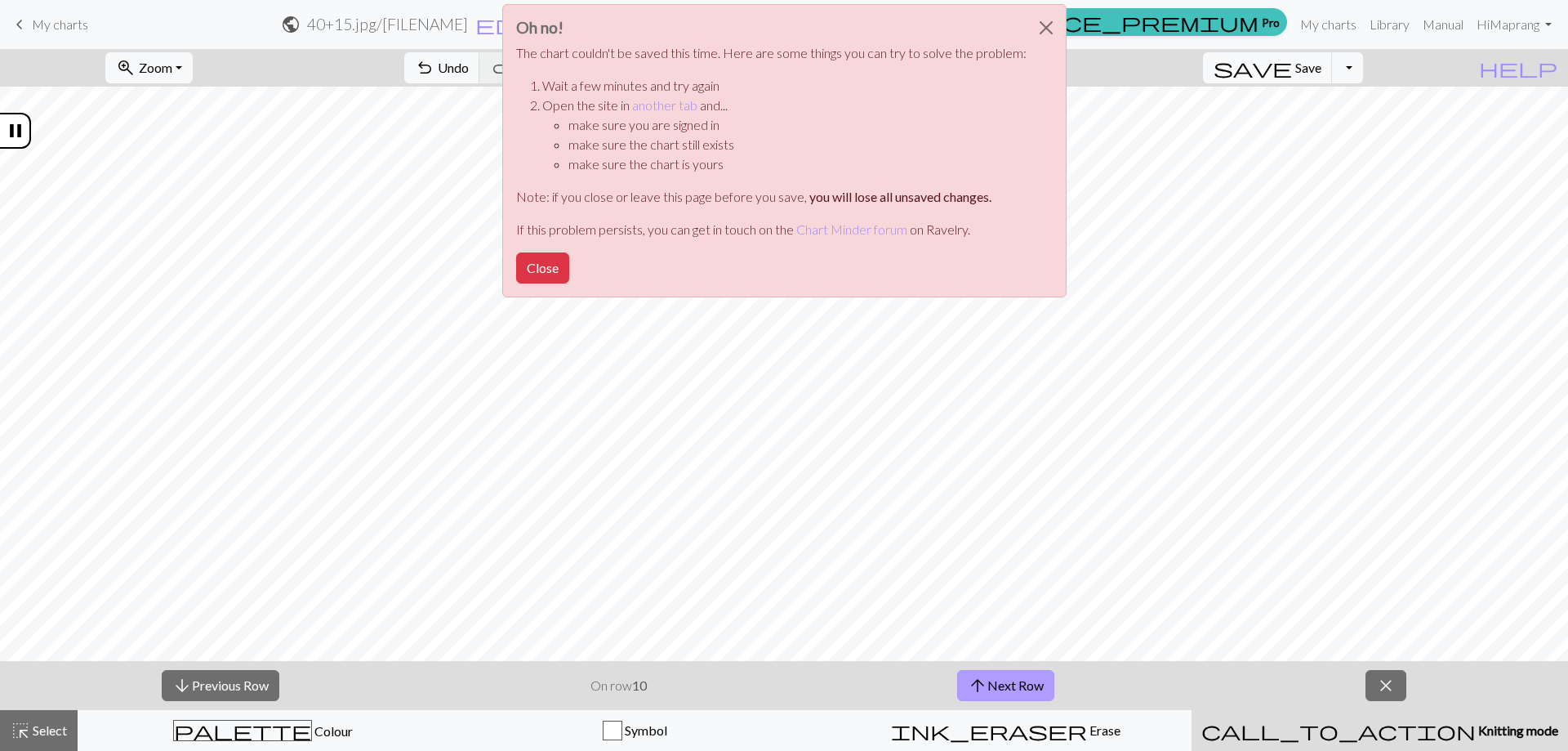 click on "arrow_upward  Next Row" at bounding box center (1005, 686) 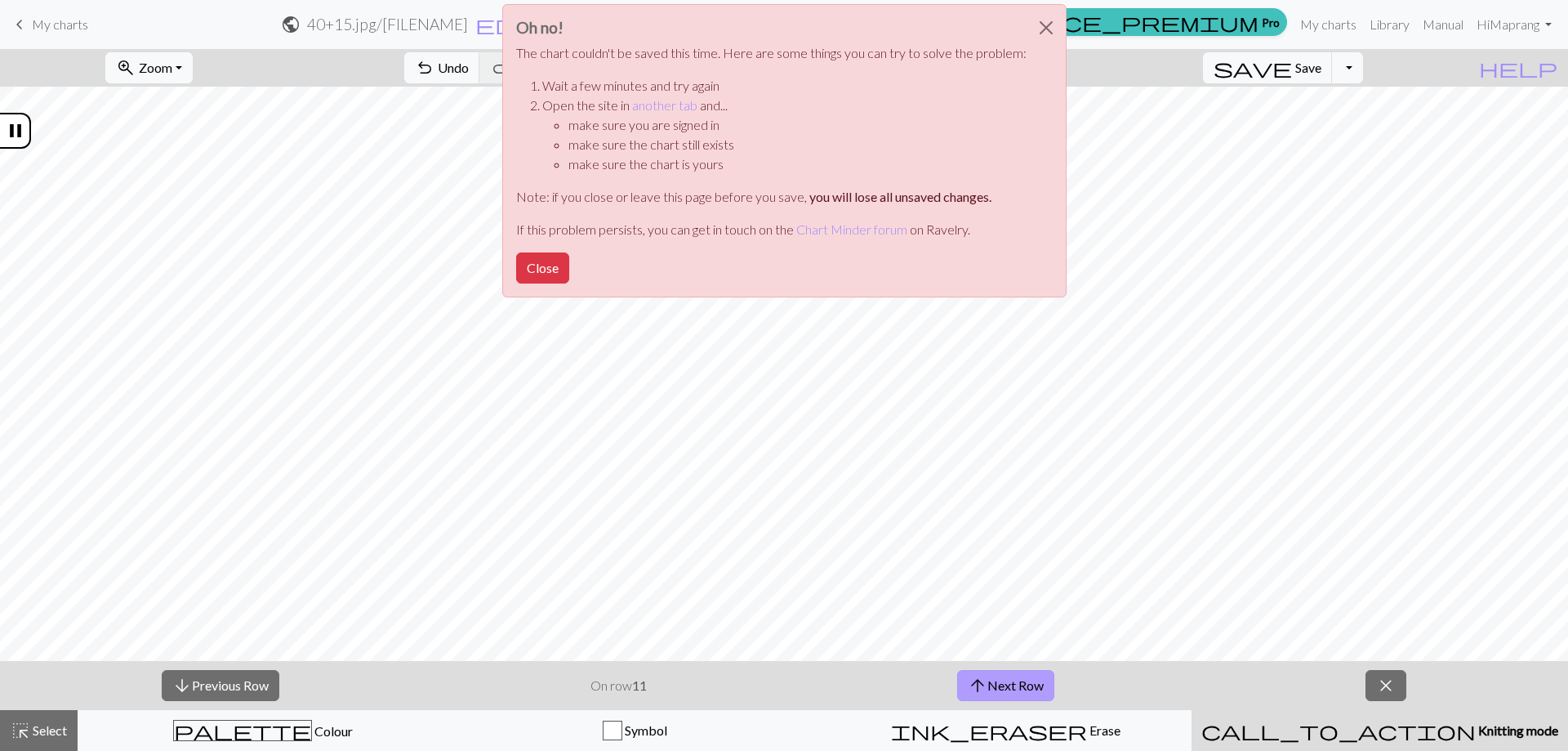 click on "arrow_upward  Next Row" at bounding box center [1005, 686] 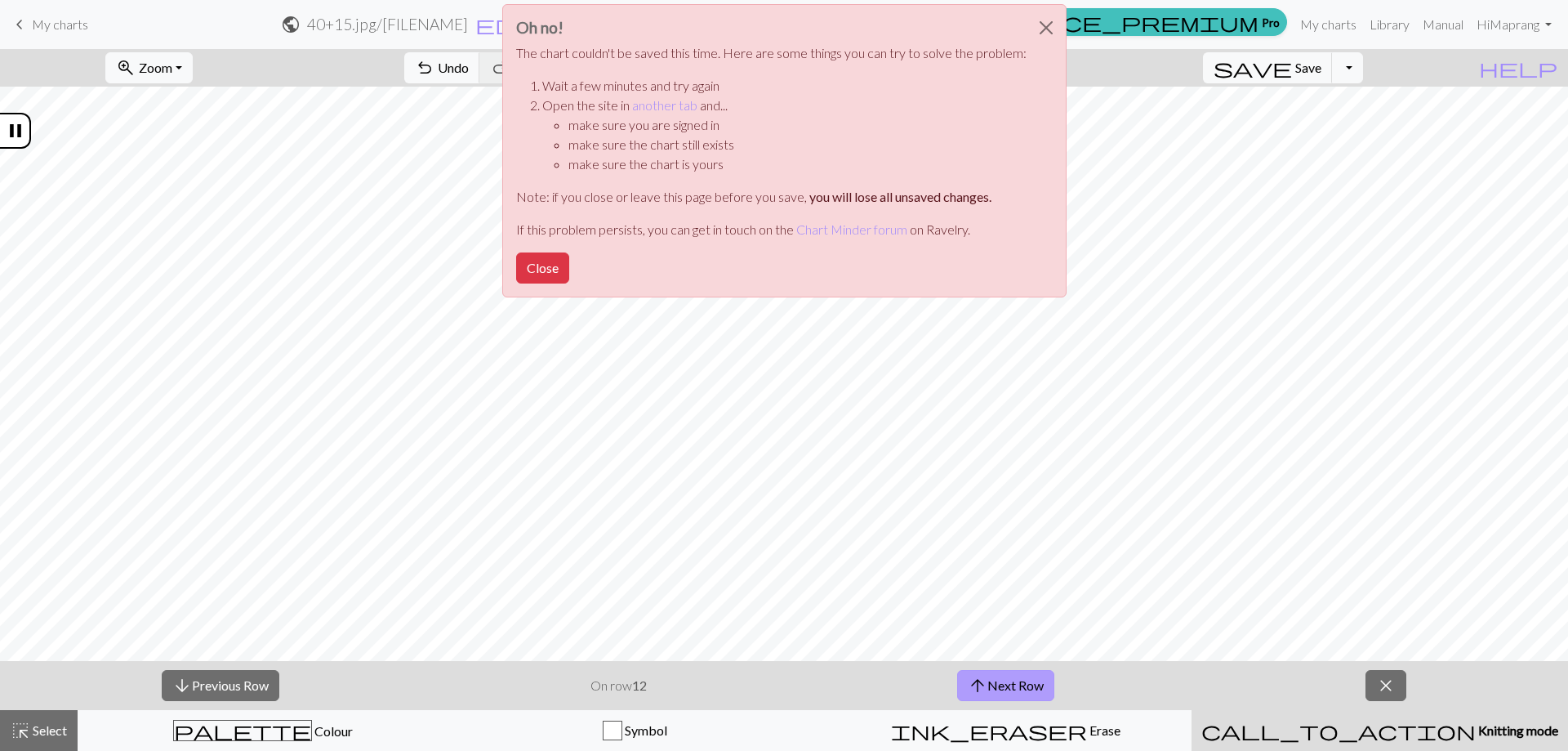 click on "arrow_upward  Next Row" at bounding box center [1005, 686] 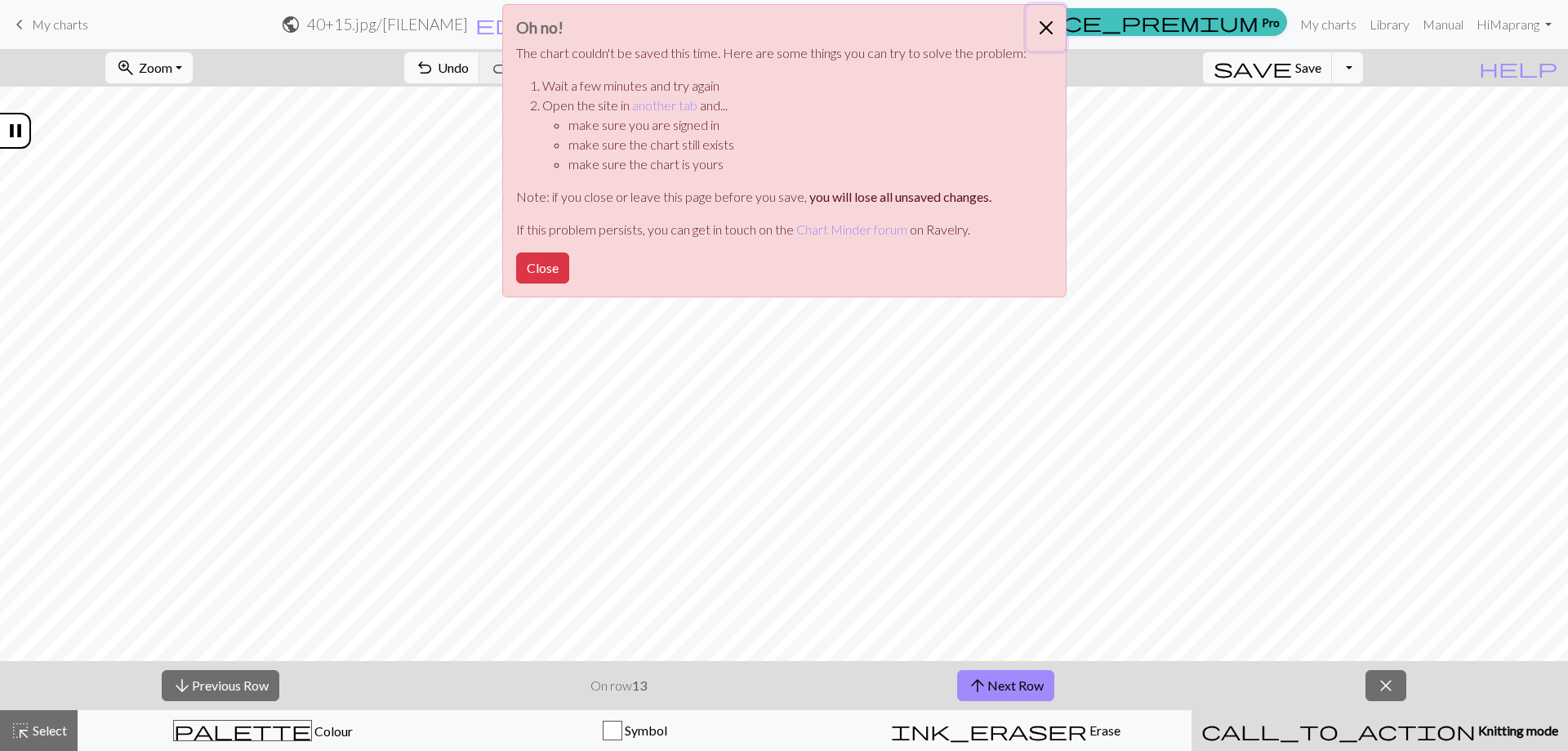 click at bounding box center [1046, 28] 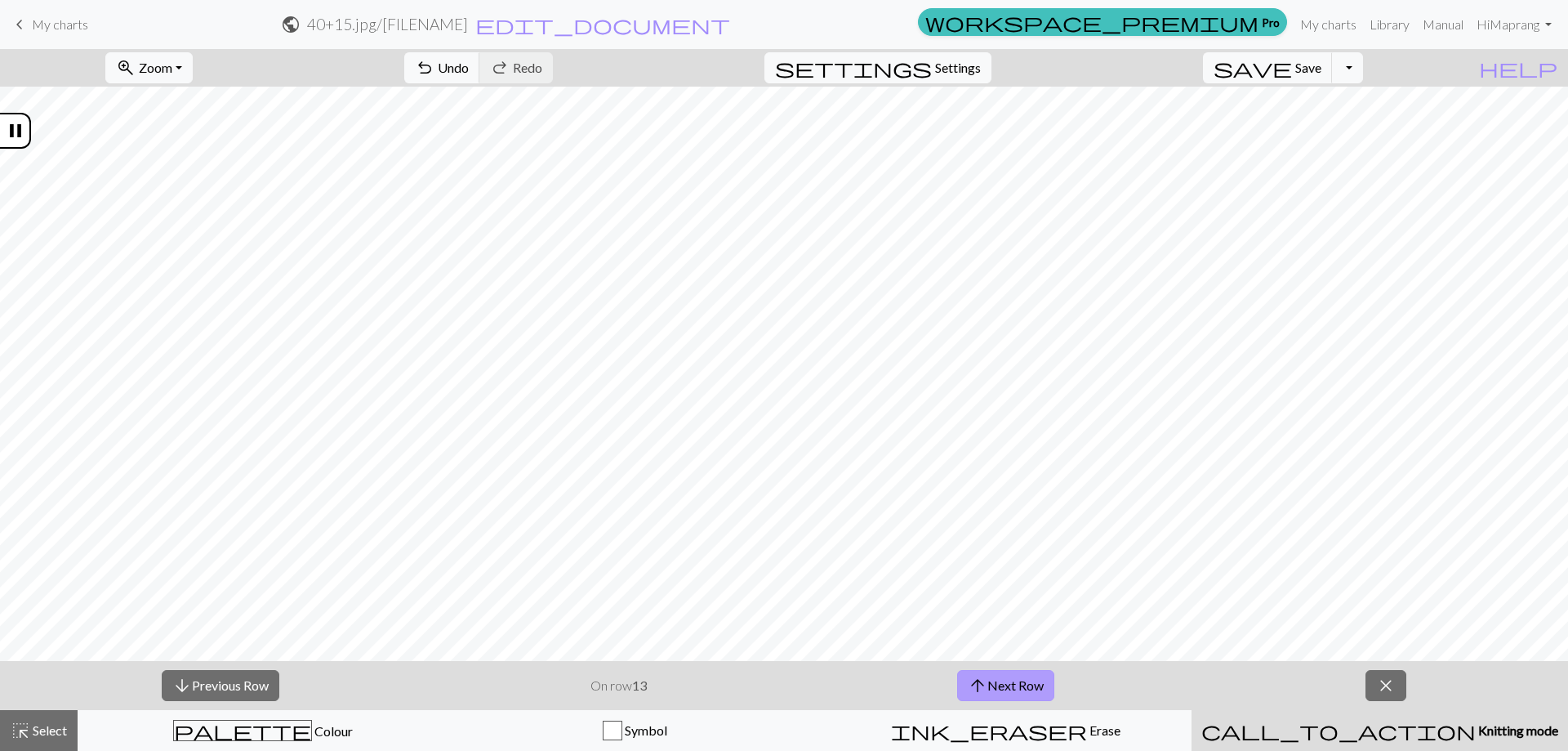 click on "arrow_upward  Next Row" at bounding box center [1005, 686] 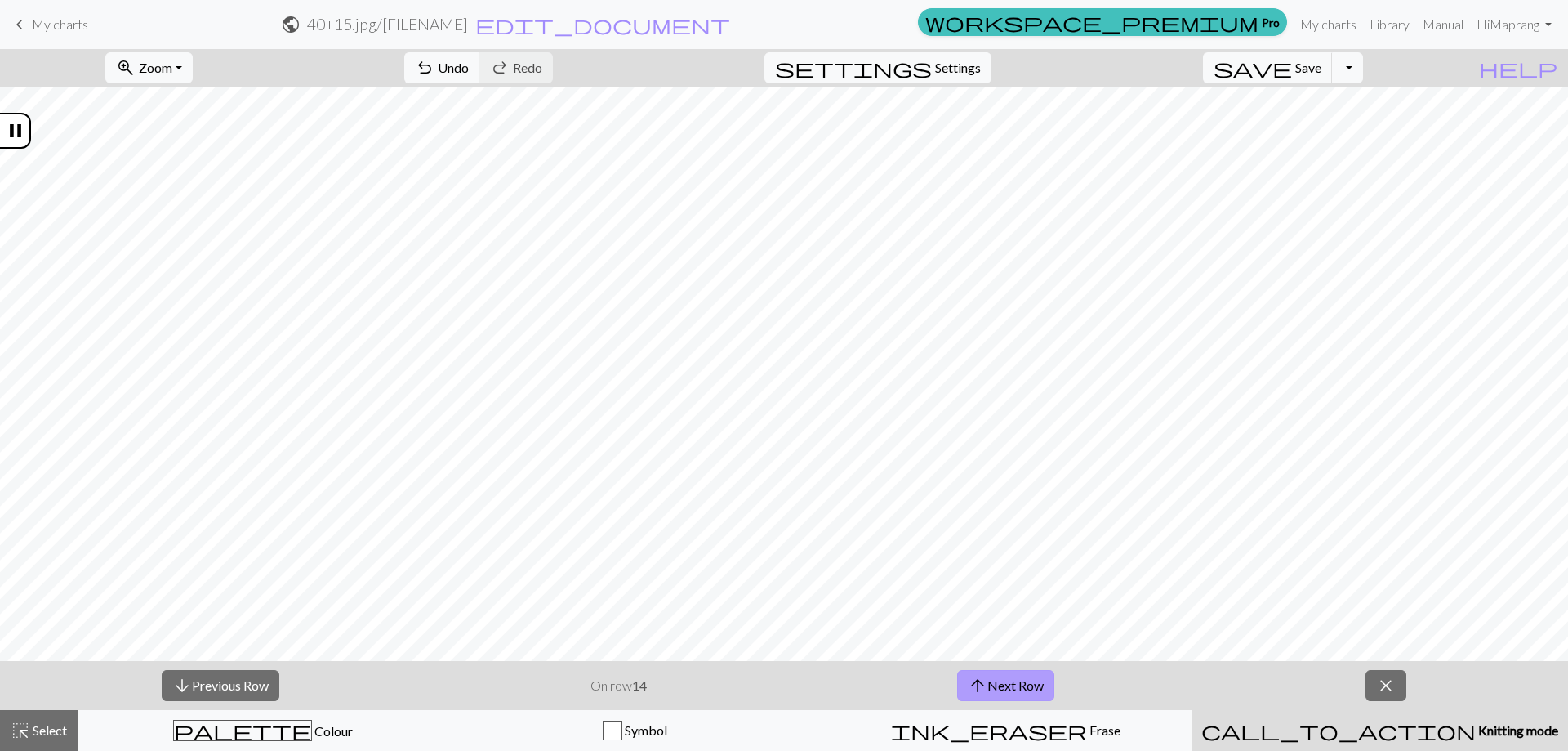 click on "arrow_upward  Next Row" at bounding box center [1005, 686] 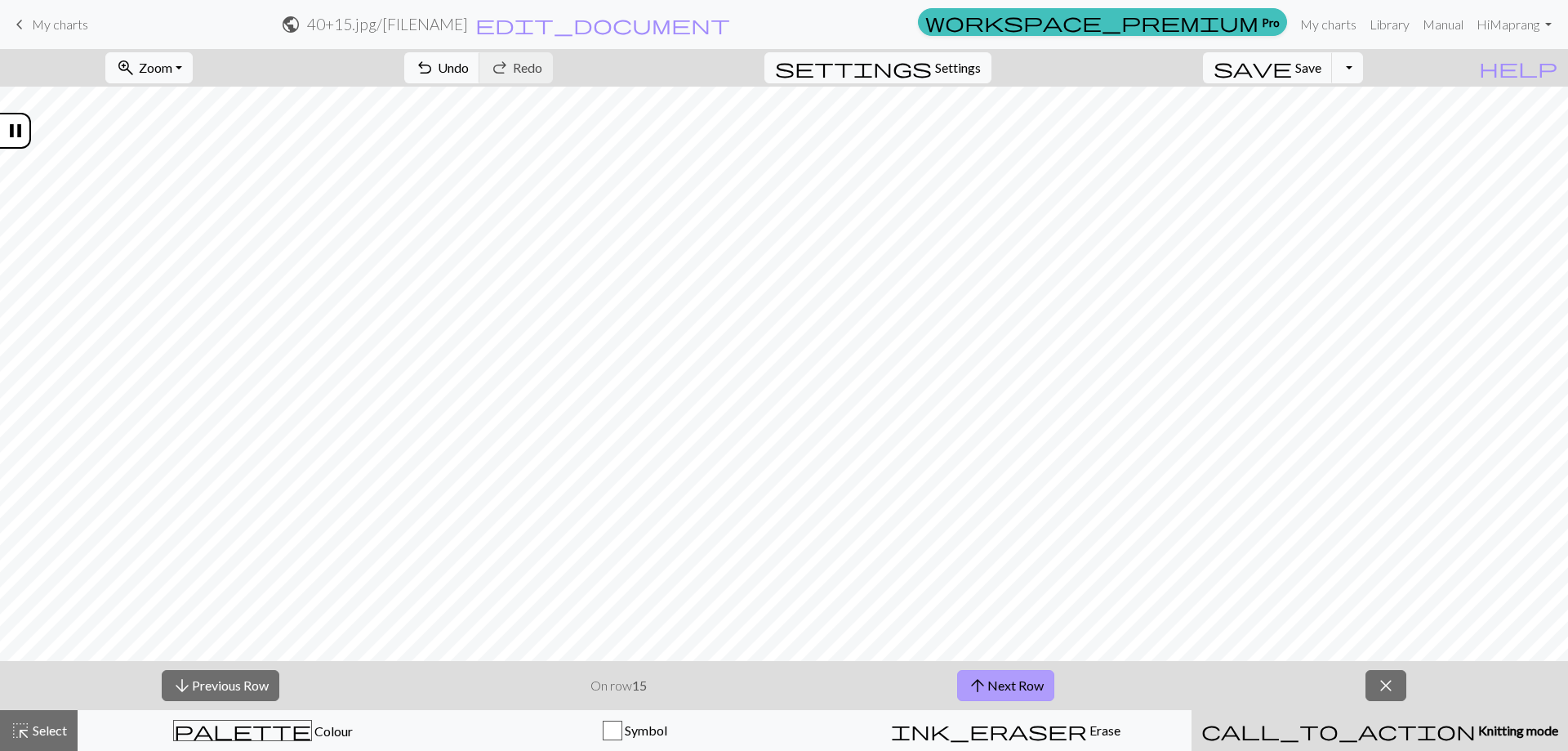 click on "arrow_upward  Next Row" at bounding box center [1005, 686] 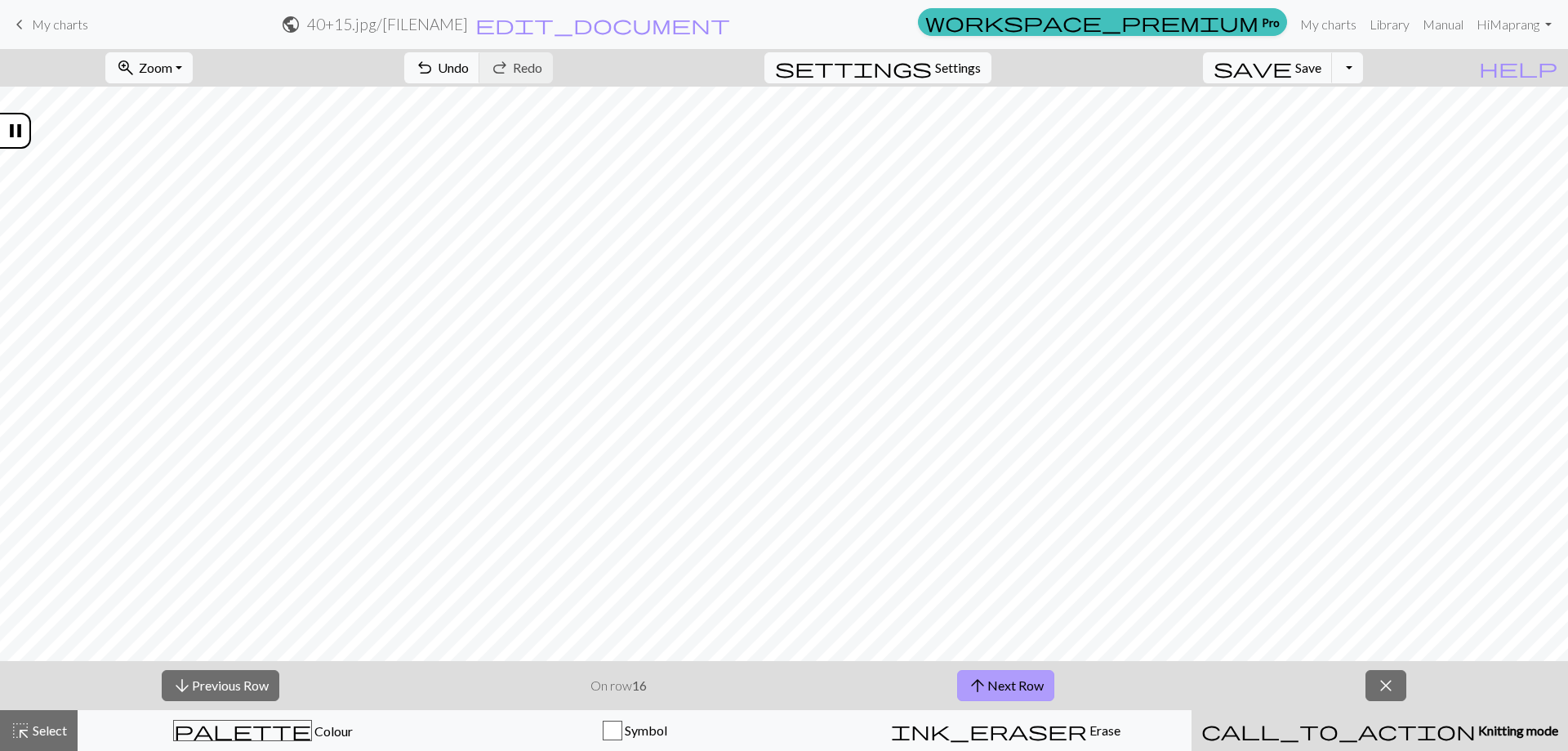 click on "arrow_upward  Next Row" at bounding box center (1005, 686) 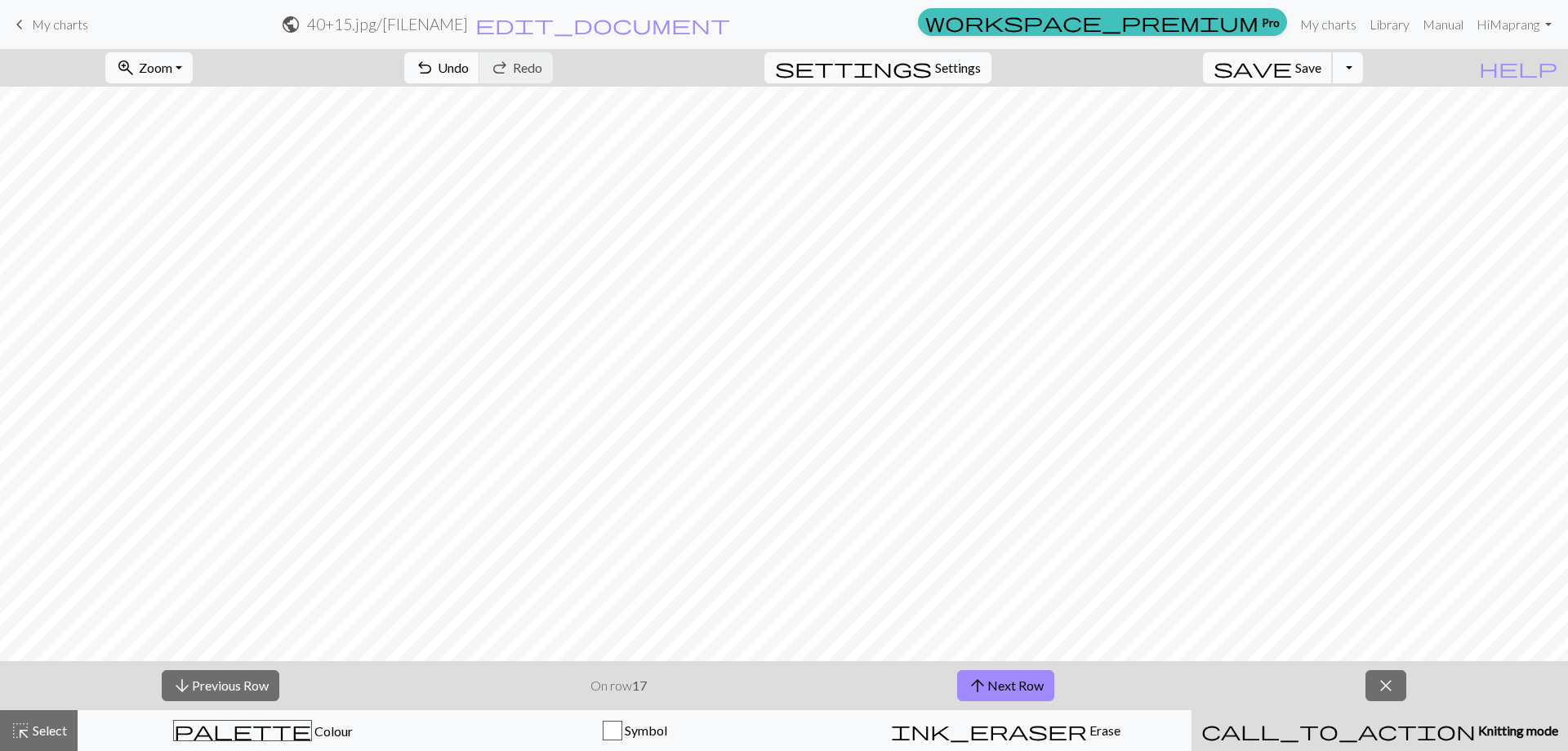 click on "Save" at bounding box center (1308, 67) 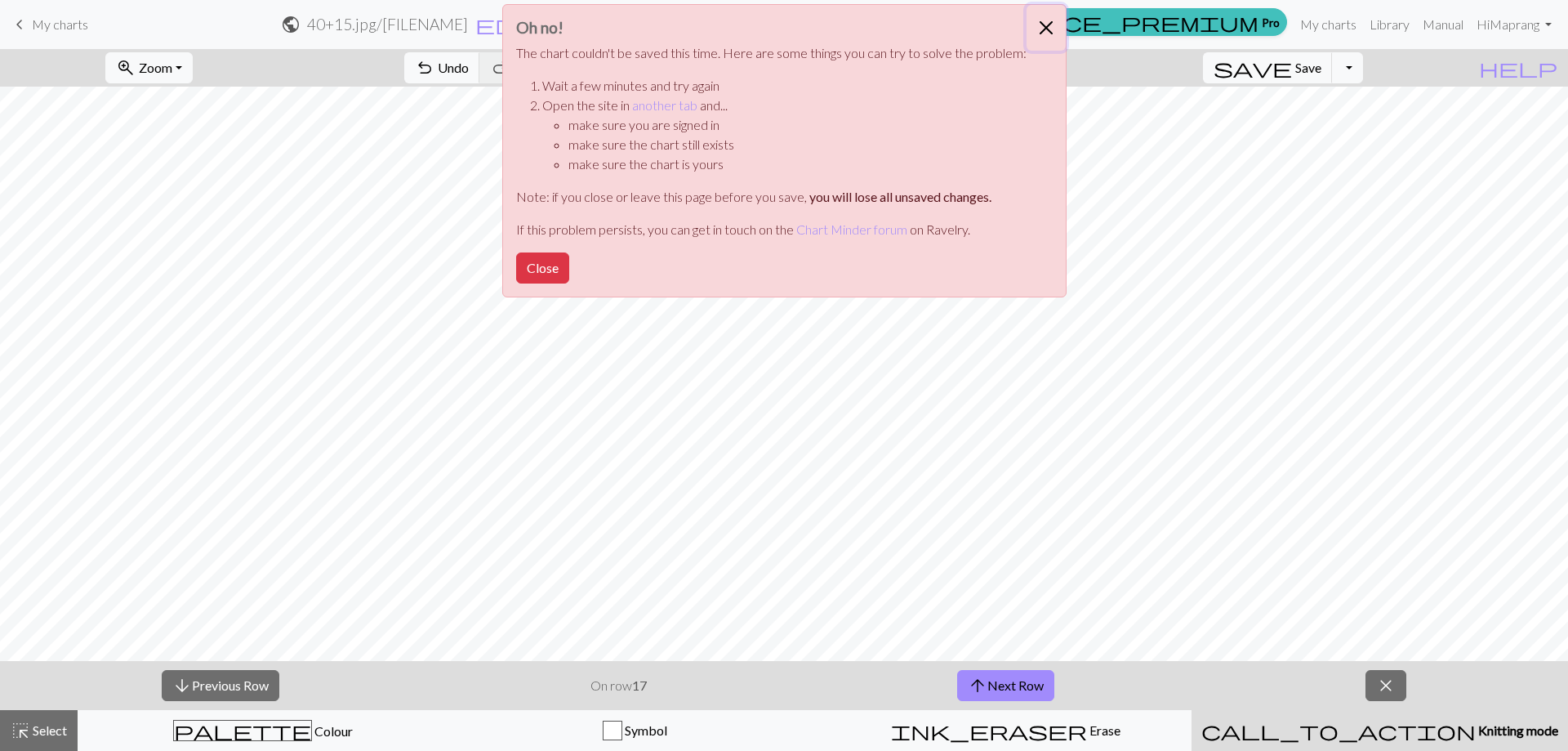 click at bounding box center (1046, 28) 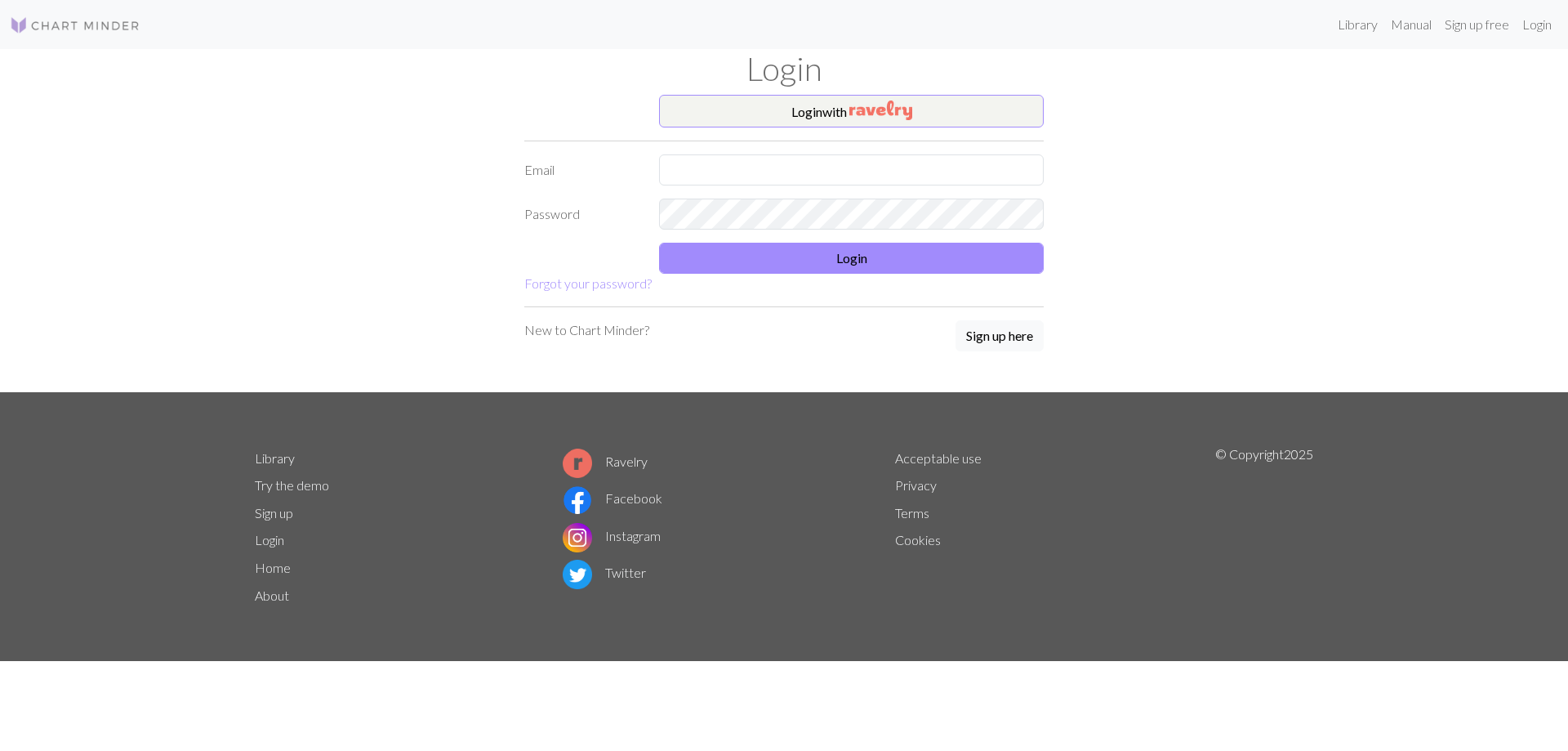 scroll, scrollTop: 0, scrollLeft: 0, axis: both 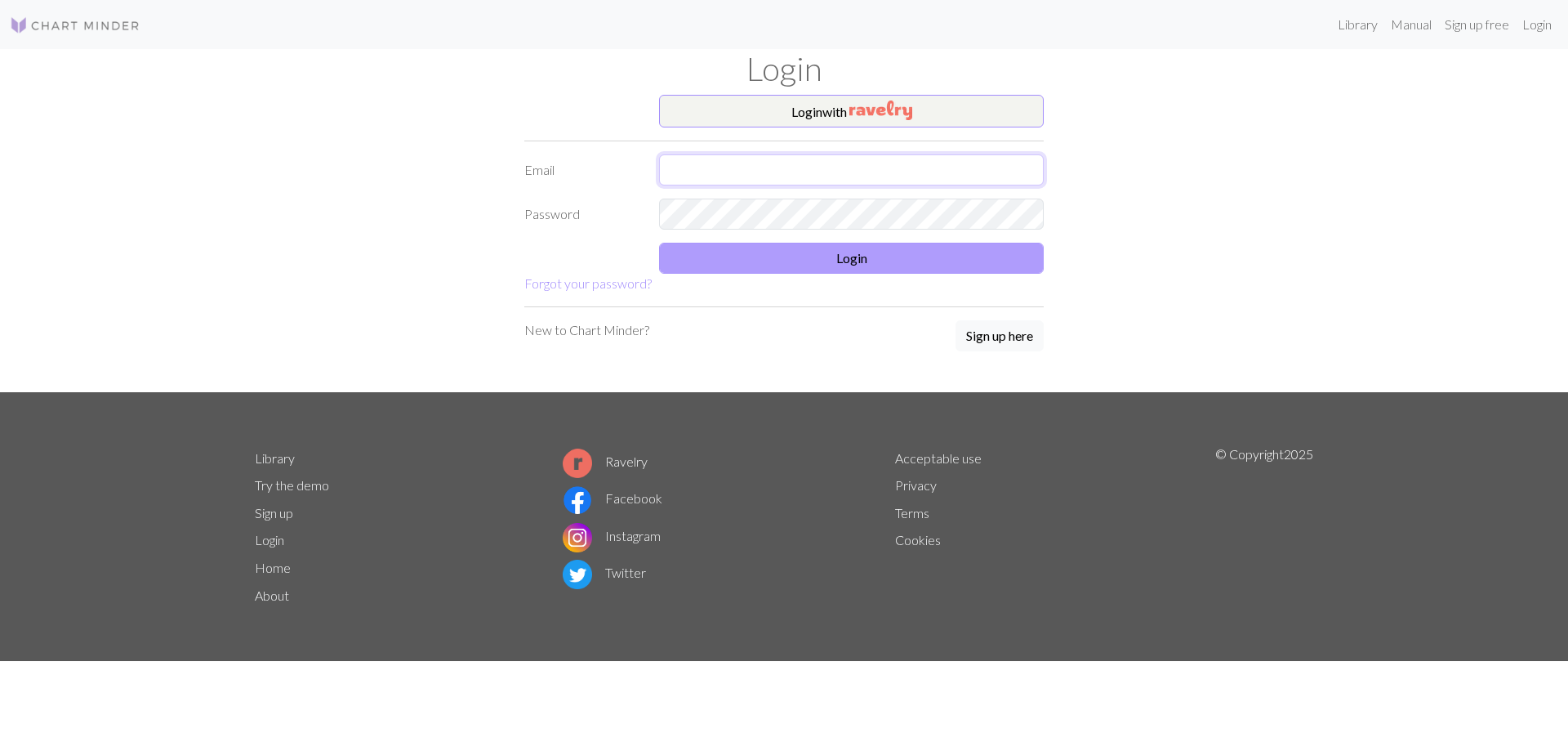type on "pwrcyc@hotmail.com" 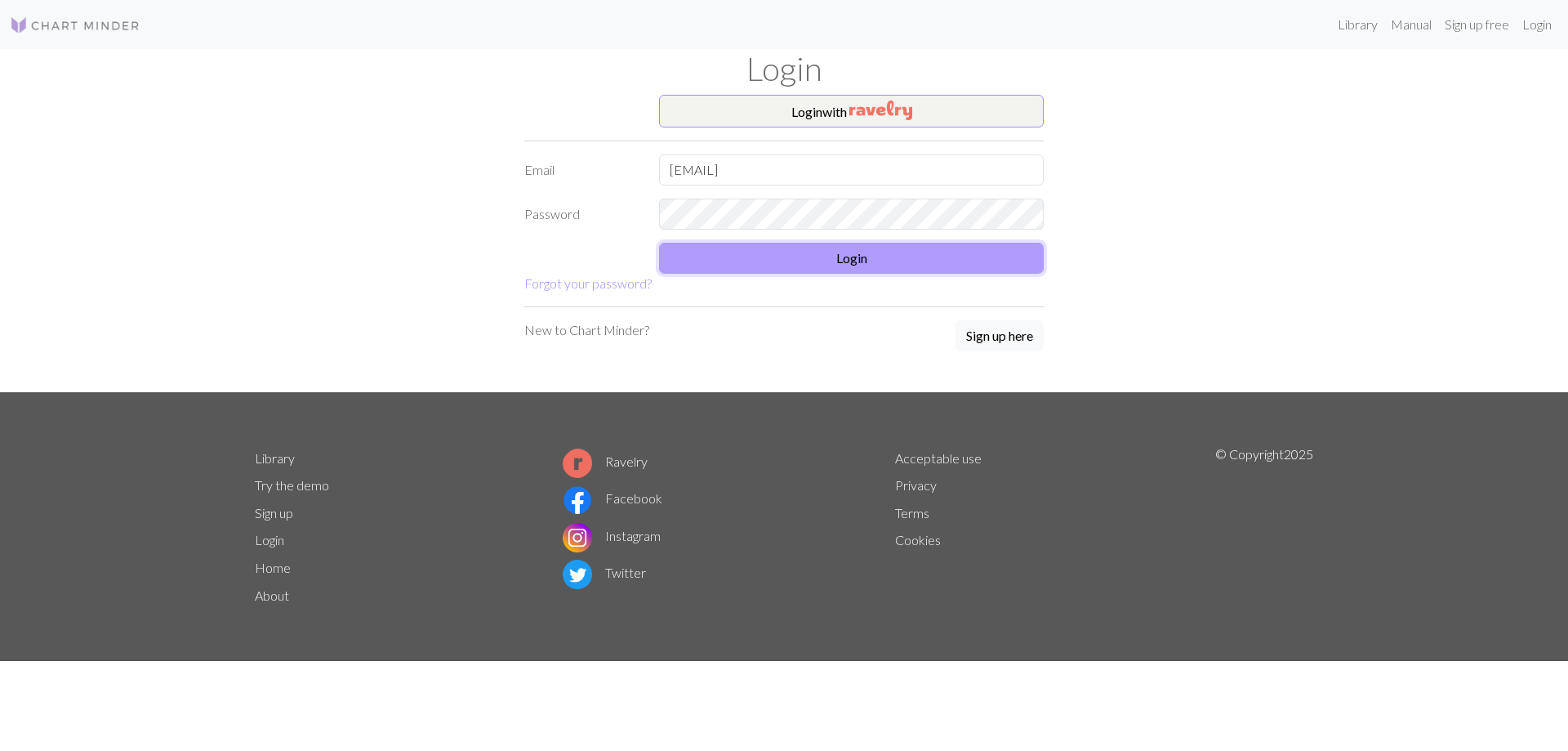 click on "Login" at bounding box center (851, 258) 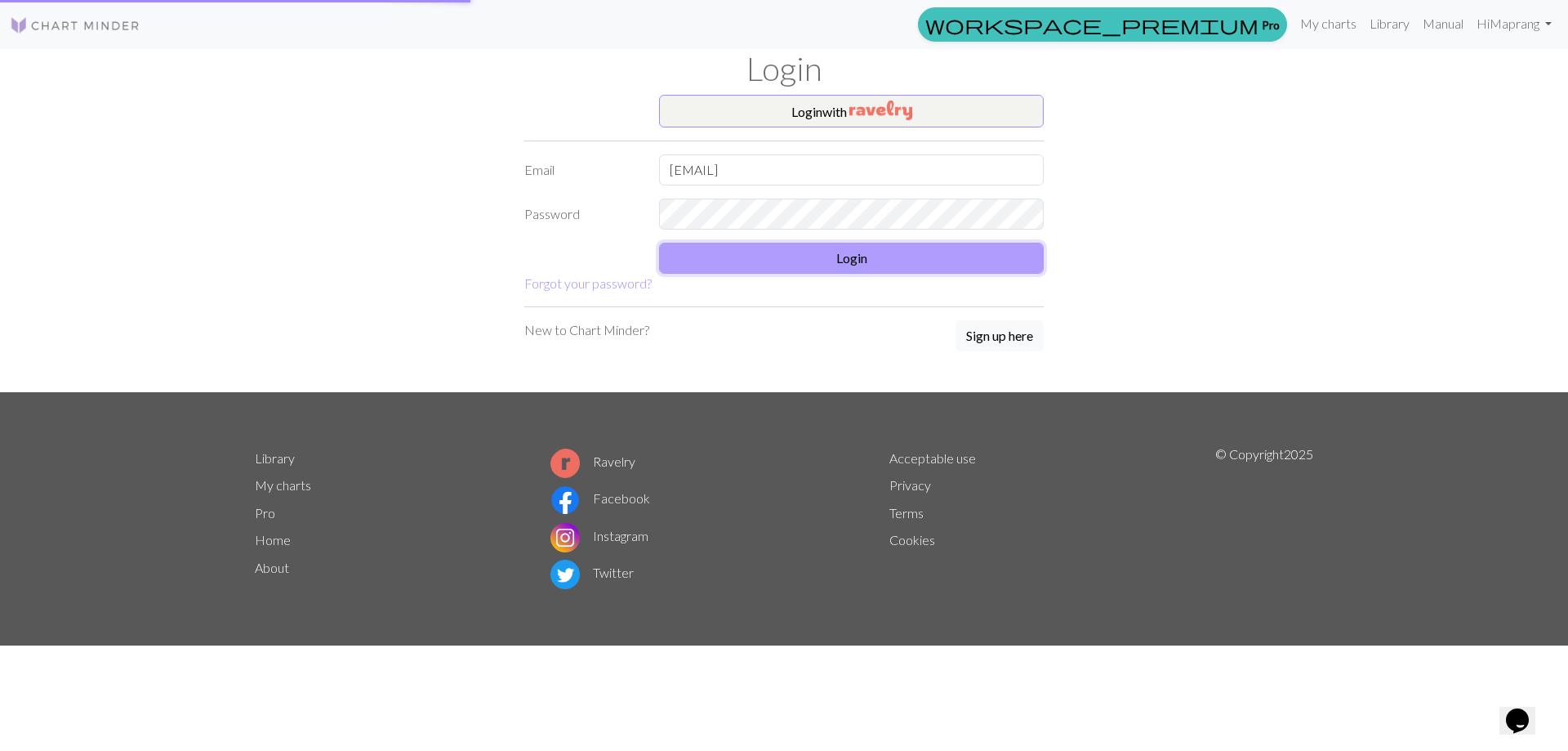 scroll, scrollTop: 0, scrollLeft: 0, axis: both 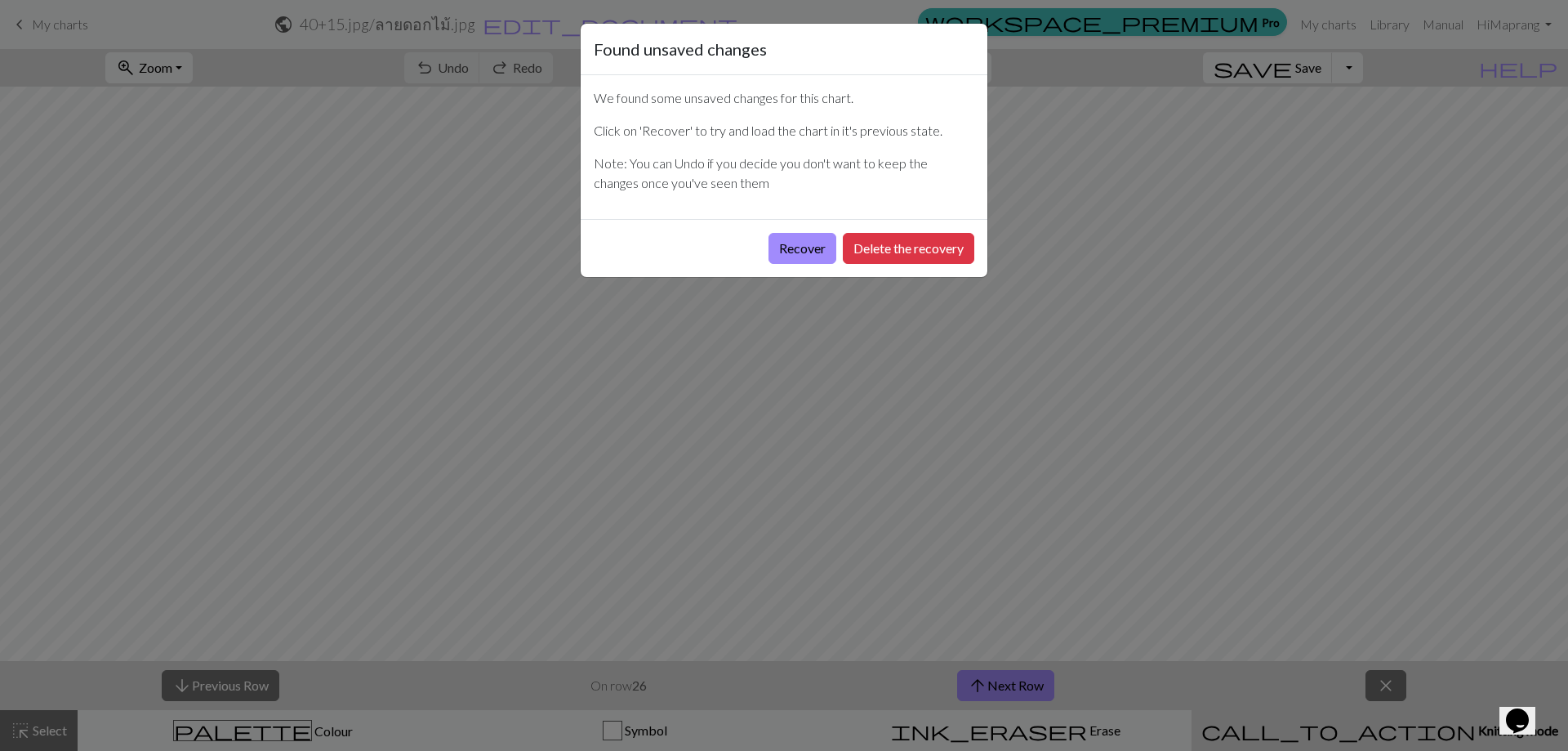 click on "Recover" at bounding box center (802, 248) 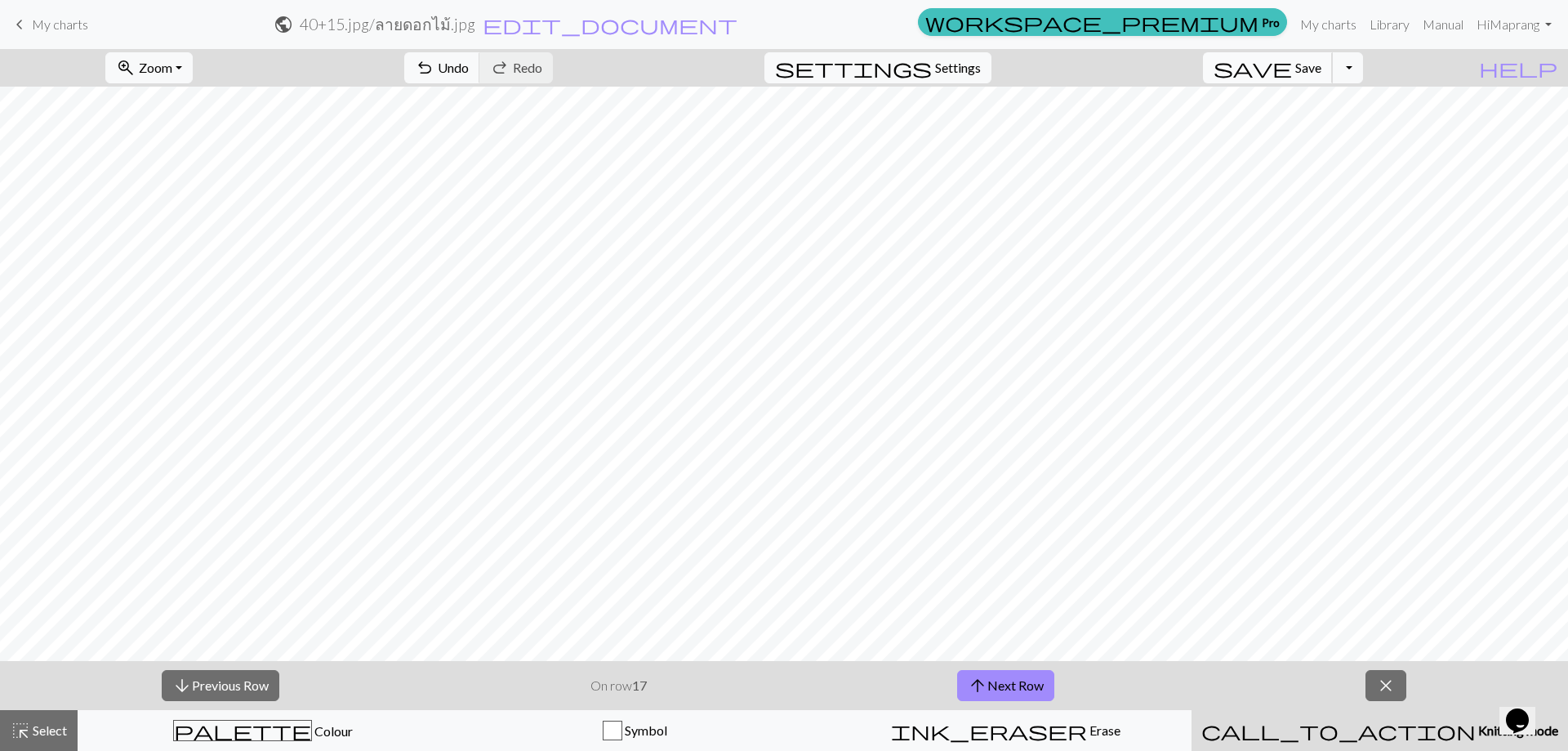 click on "save Save Save" at bounding box center (1267, 68) 